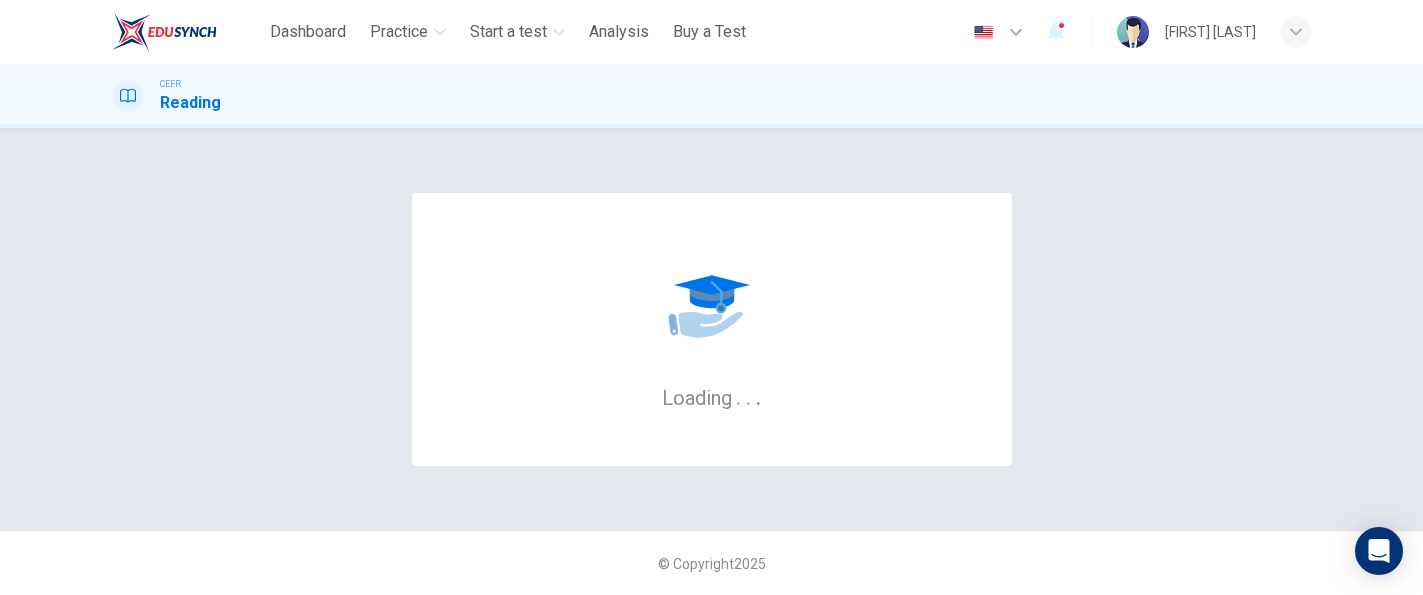 scroll, scrollTop: 0, scrollLeft: 0, axis: both 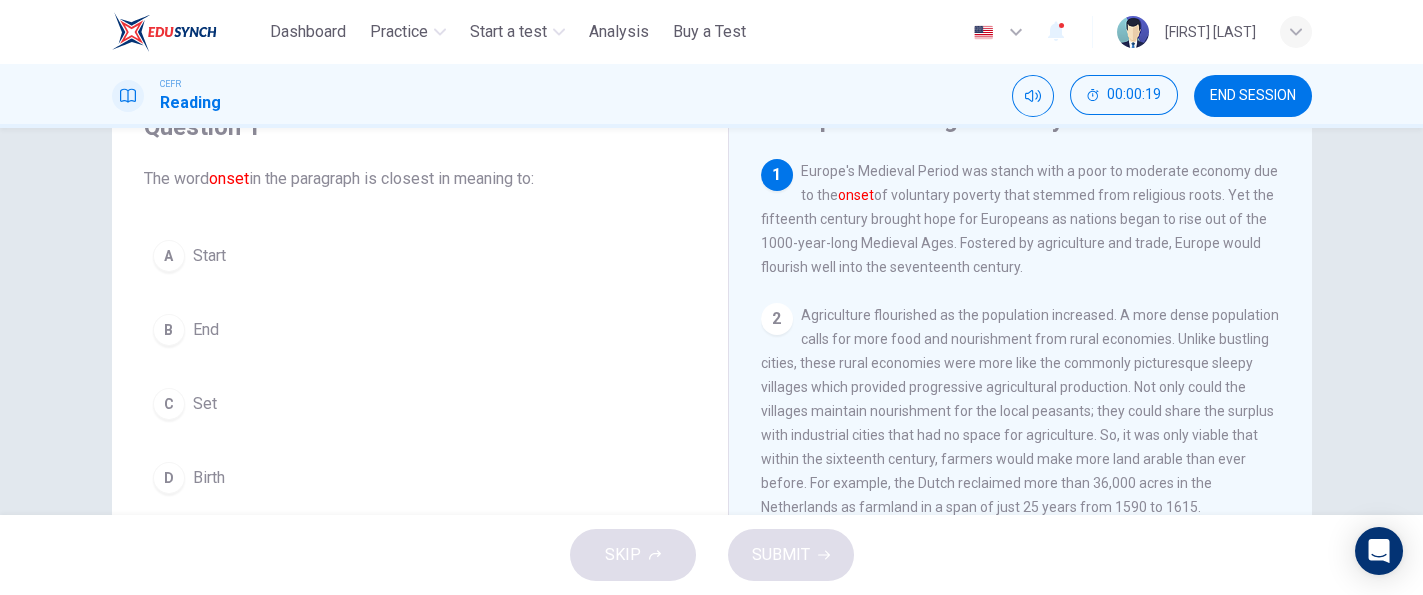 click on "A Start" at bounding box center (420, 256) 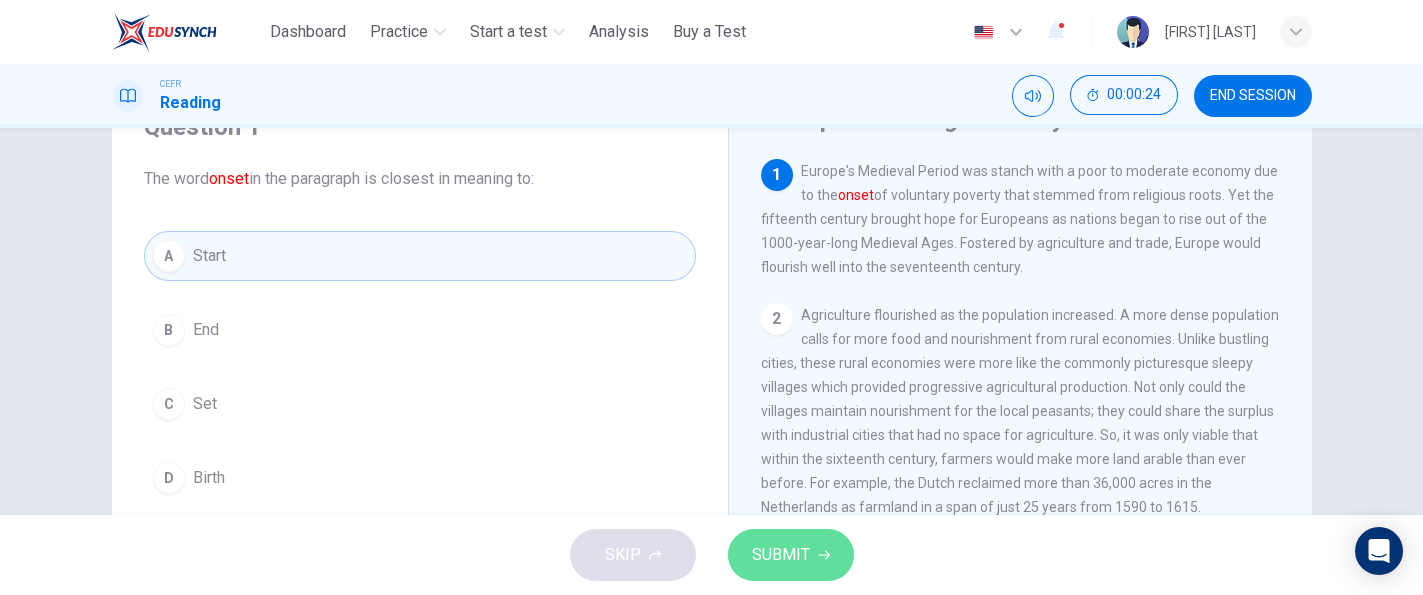 click on "SUBMIT" at bounding box center [781, 555] 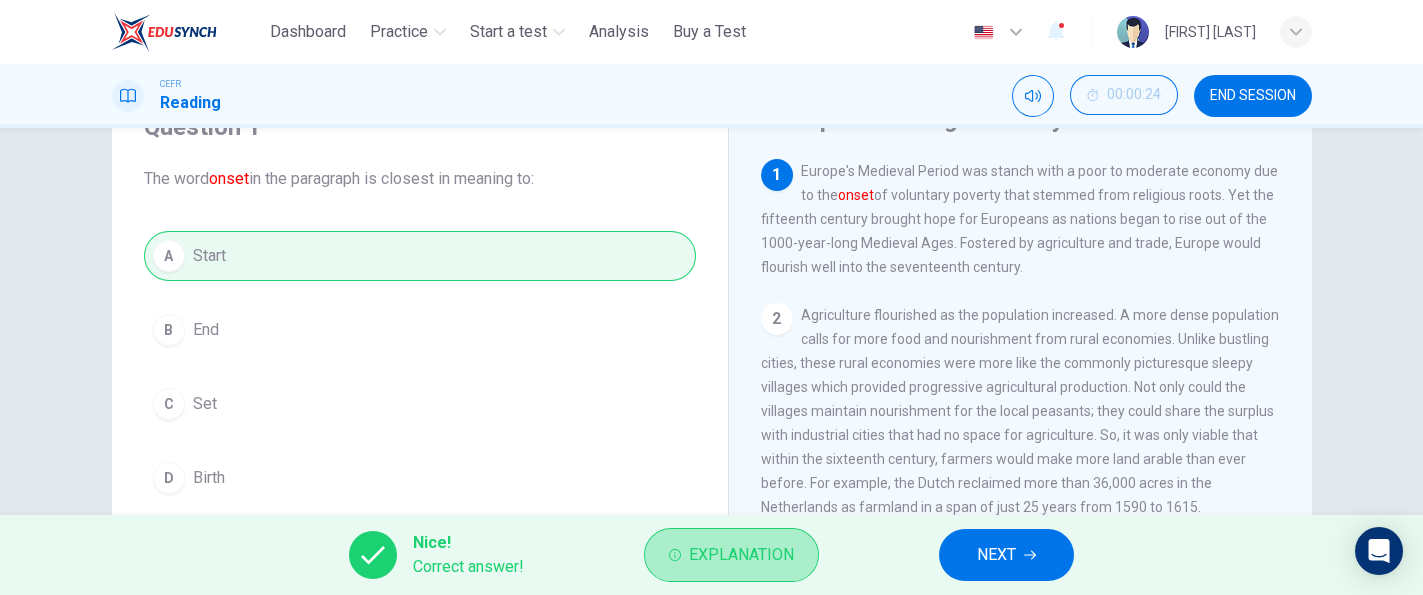 click on "Explanation" at bounding box center [741, 555] 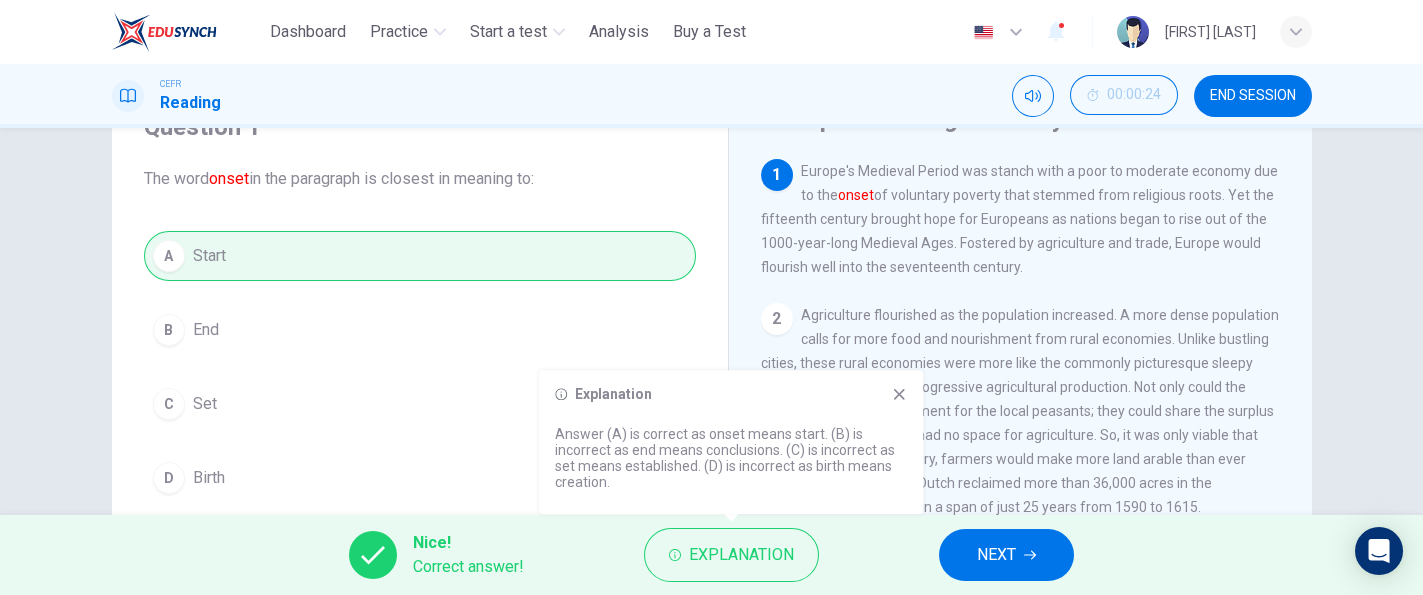 click on "Agriculture flourished as the population increased. A more dense population calls for more food and nourishment from rural economies. Unlike bustling cities, these rural economies were more like the commonly picturesque sleepy villages which provided progressive agricultural production. Not only could the villages maintain nourishment for the local peasants; they could share the surplus with industrial cities that had no space for agriculture. So, it was only viable that within the sixteenth century, farmers would make more land arable than ever before. For example, the Dutch reclaimed more than 36,000 acres in the Netherlands as farmland in a span of just 25 years from 1590 to 1615." at bounding box center (1020, 411) 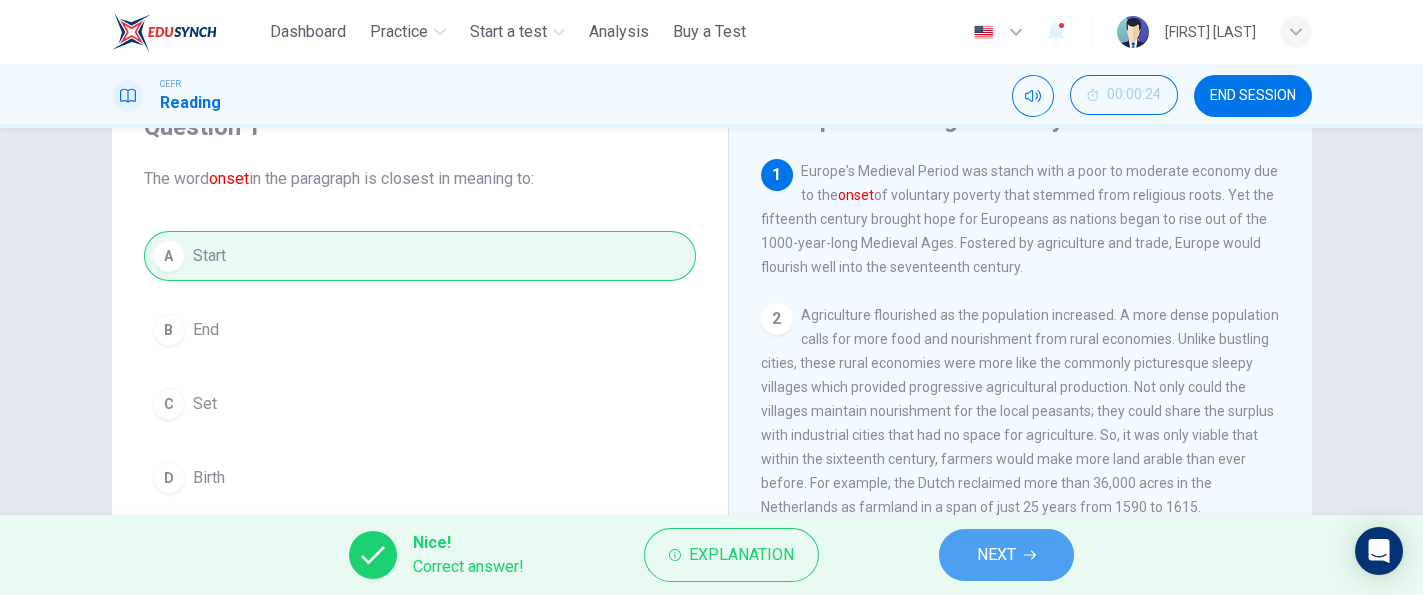 click on "NEXT" at bounding box center [996, 555] 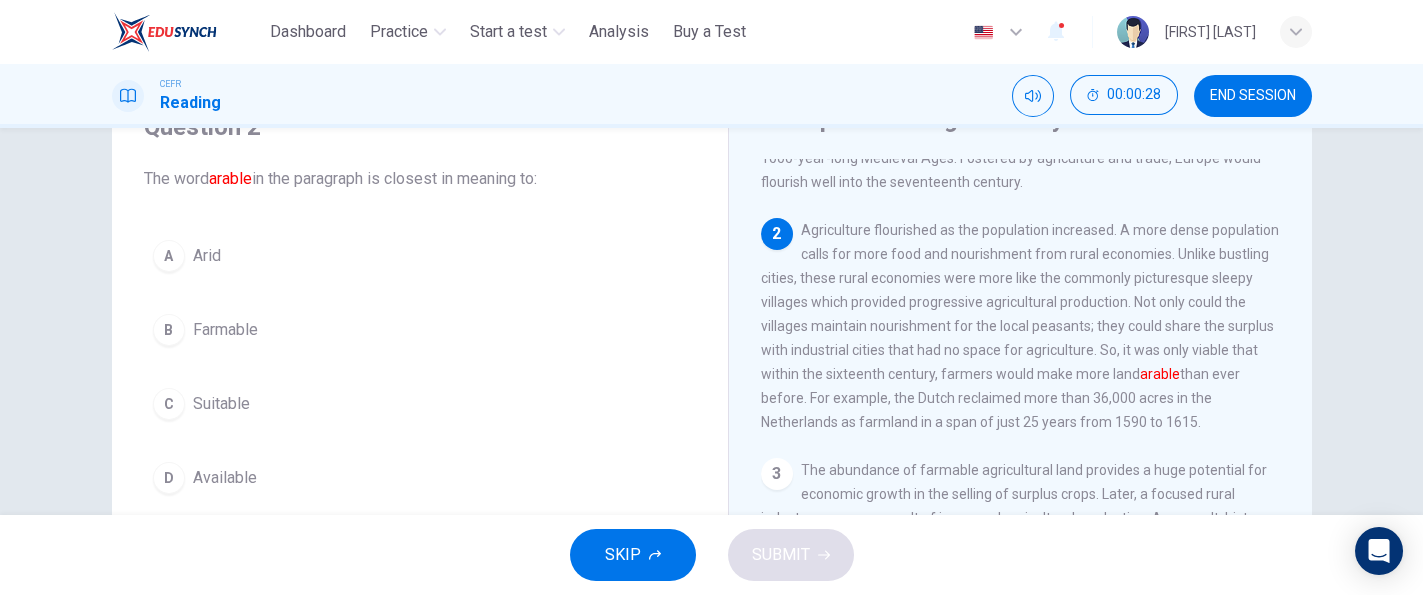 scroll, scrollTop: 93, scrollLeft: 0, axis: vertical 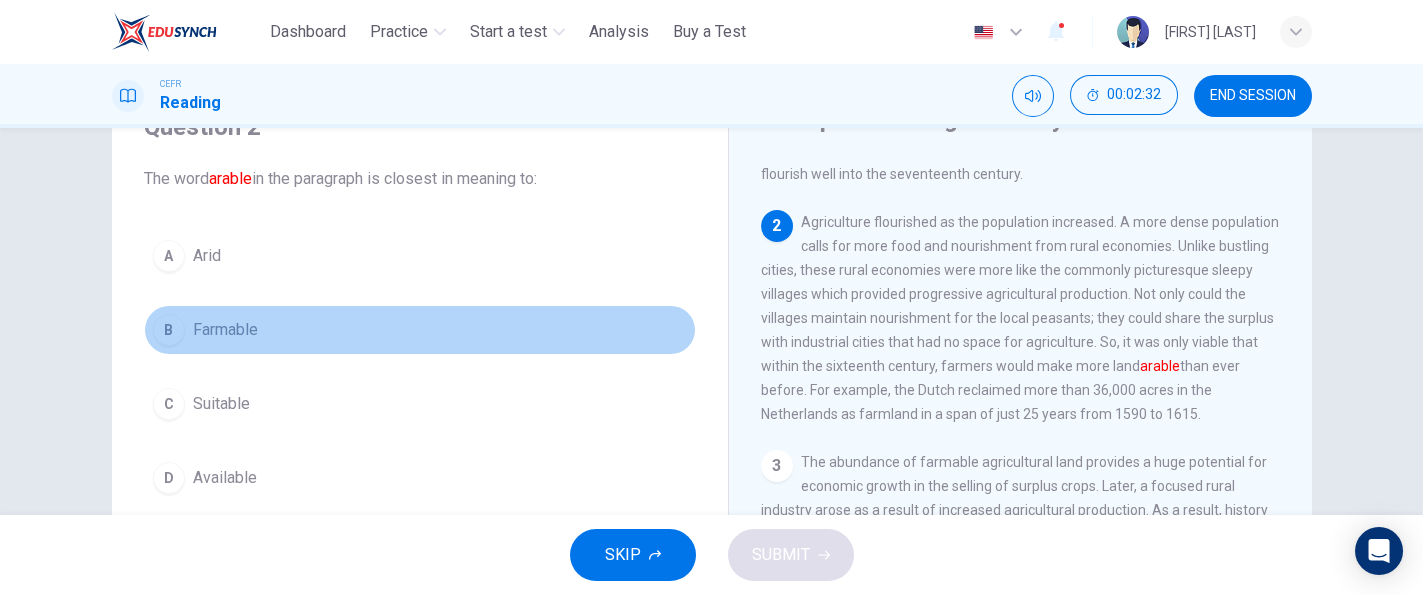 click on "Farmable" at bounding box center [225, 330] 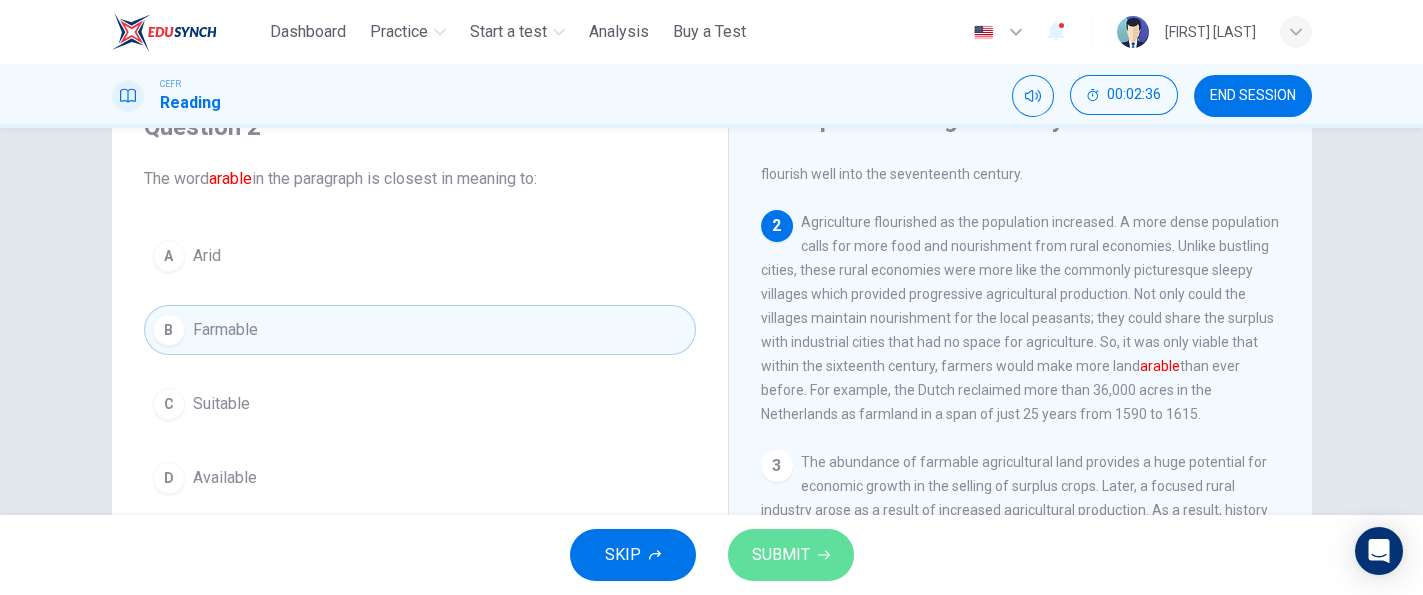 click on "SUBMIT" at bounding box center (791, 555) 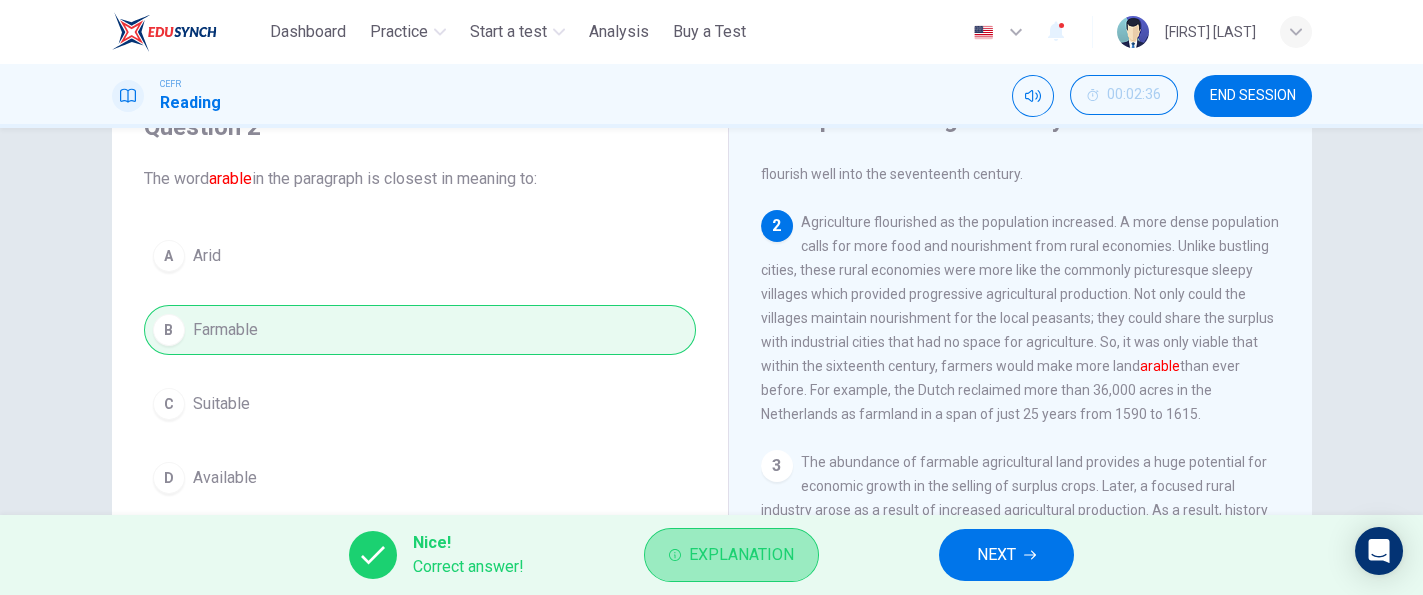 click on "Explanation" at bounding box center (741, 555) 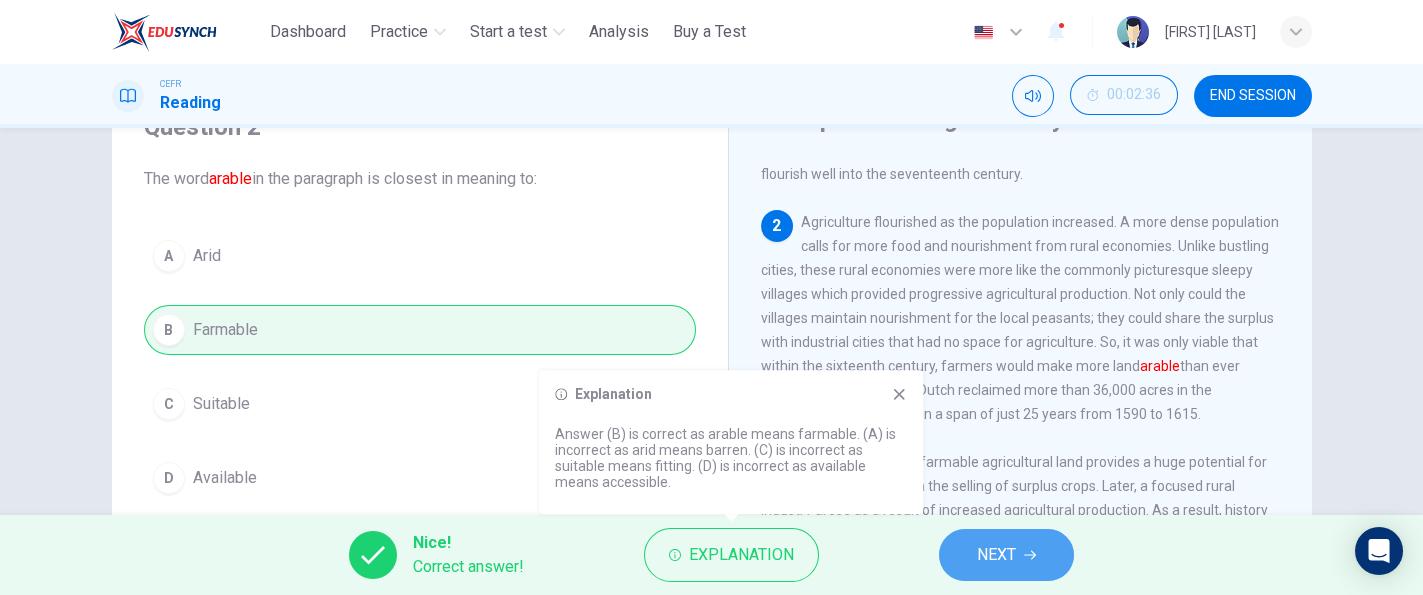 click on "NEXT" at bounding box center (996, 555) 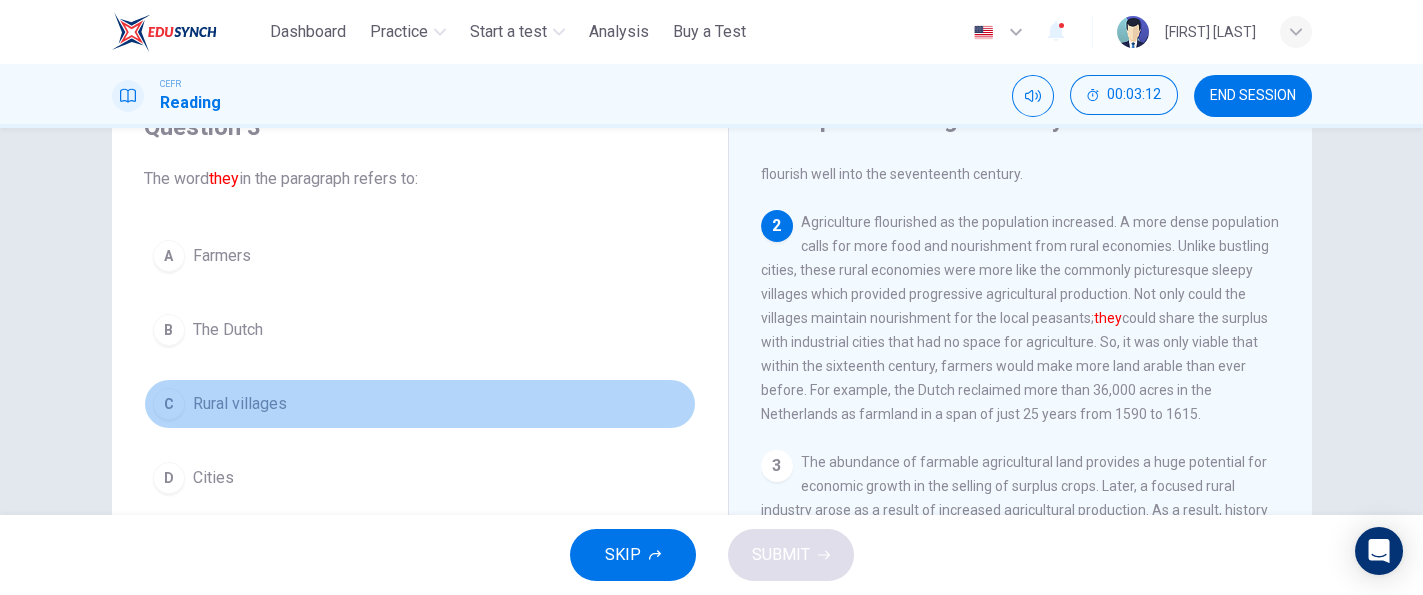 click on "Rural villages" at bounding box center (240, 404) 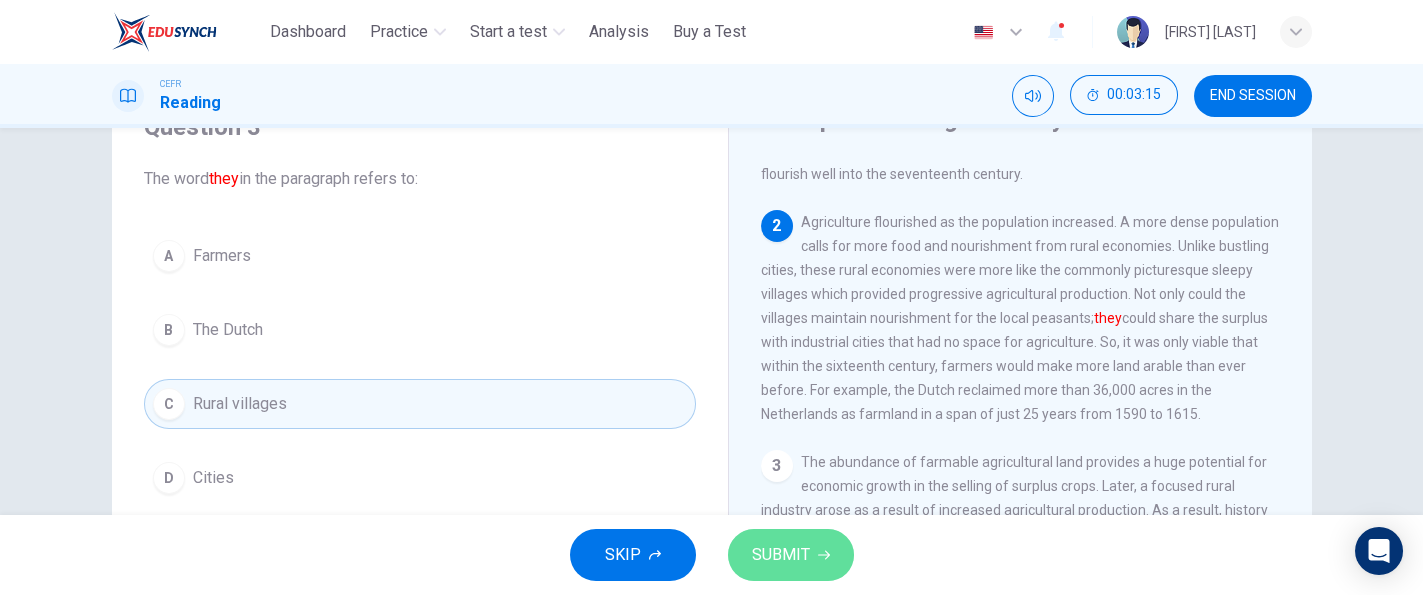 click on "SUBMIT" at bounding box center [781, 555] 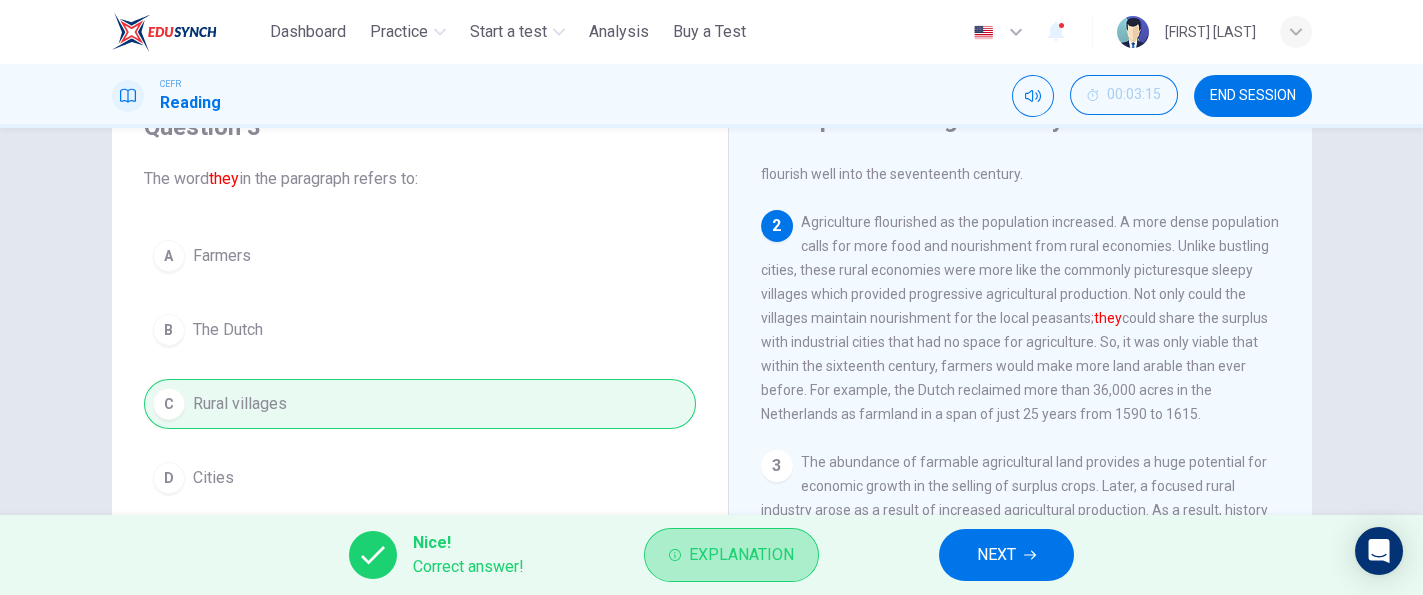click on "Explanation" at bounding box center (741, 555) 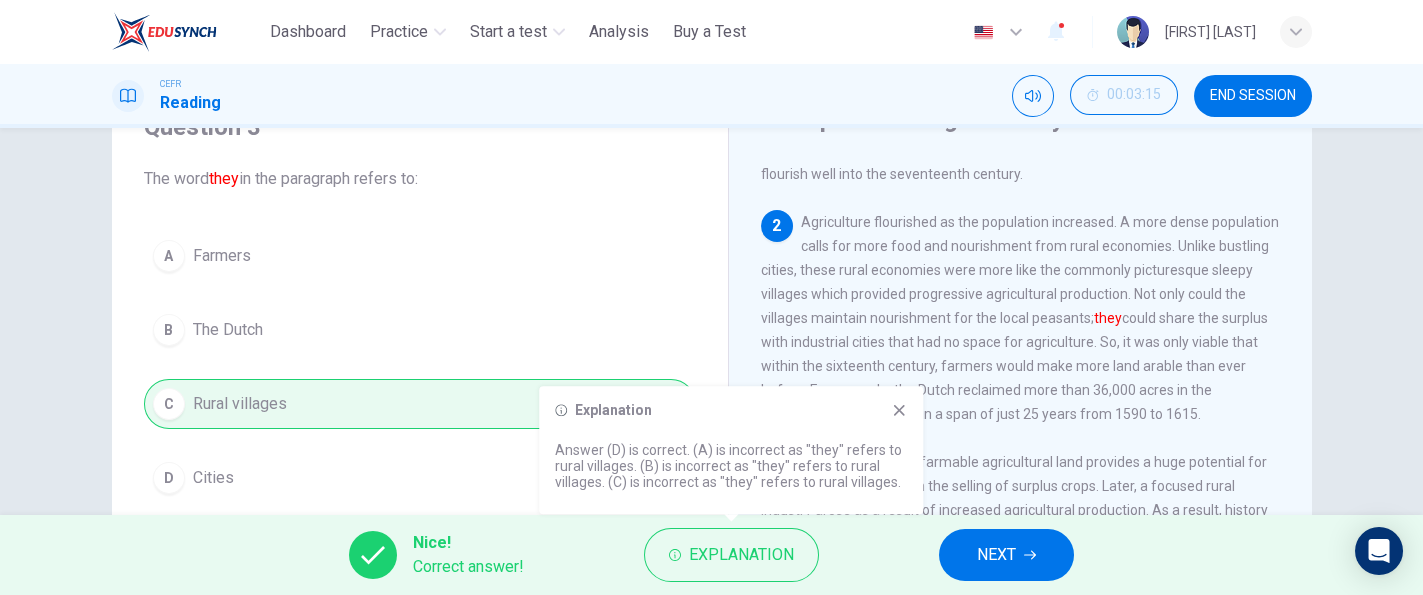 click on "2 Agriculture flourished as the population increased. A more dense population calls for more food and nourishment from rural economies. Unlike bustling cities, these rural economies were more like the commonly picturesque sleepy villages which provided progressive agricultural production. Not only could the villages maintain nourishment for the local peasants; they could share the surplus with industrial cities that had no space for agriculture. So, it was only viable that within the sixteenth century, farmers would make more land arable than ever before. For example, the Dutch reclaimed more than 36,000 acres in the Netherlands as farmland in a span of just 25 years from 1590 to 1615." at bounding box center (1021, 318) 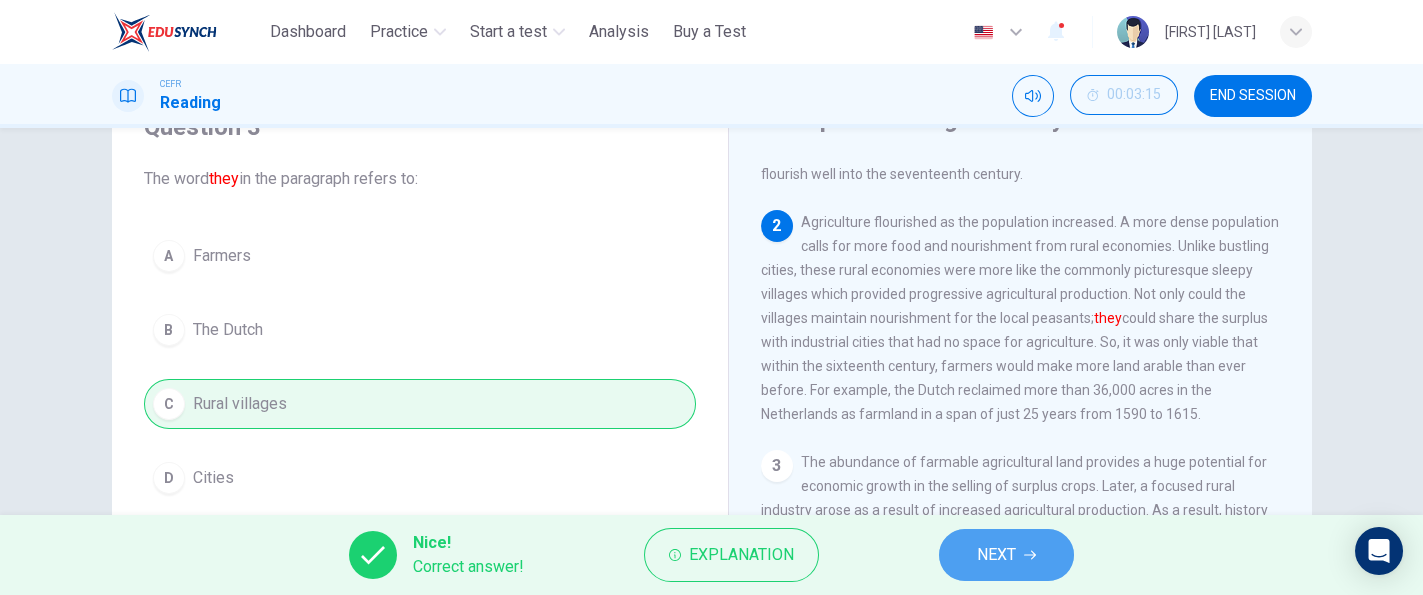 click on "NEXT" at bounding box center [996, 555] 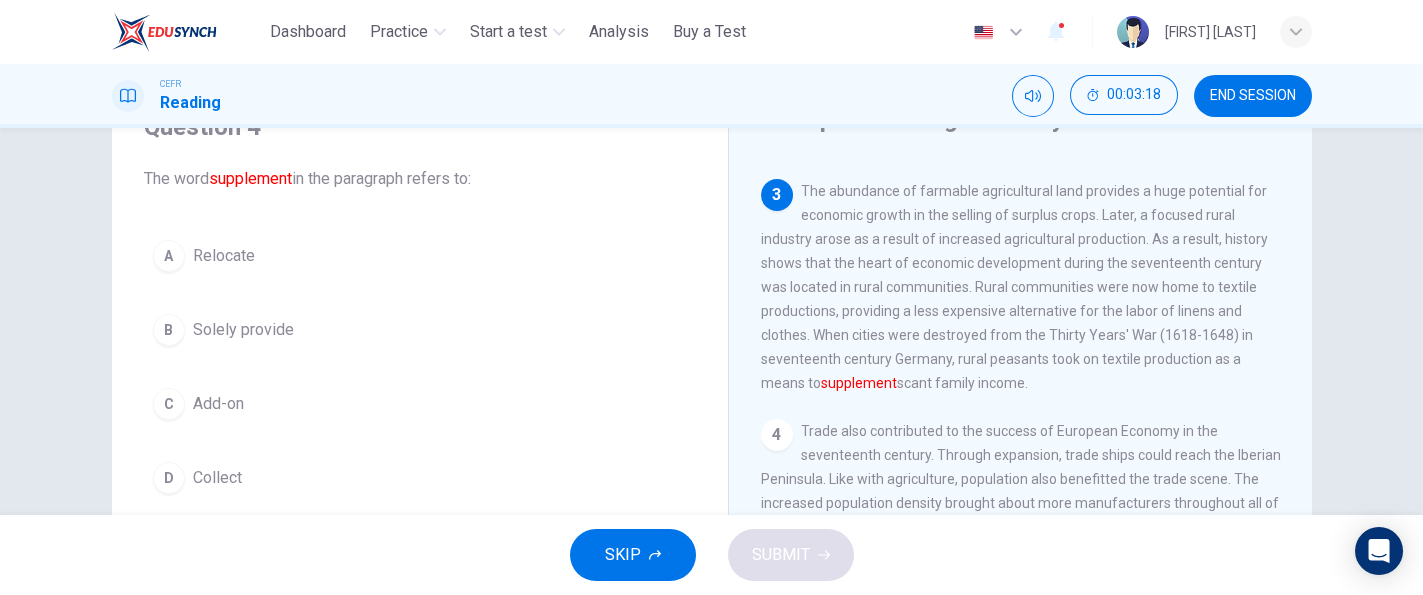 scroll, scrollTop: 328, scrollLeft: 0, axis: vertical 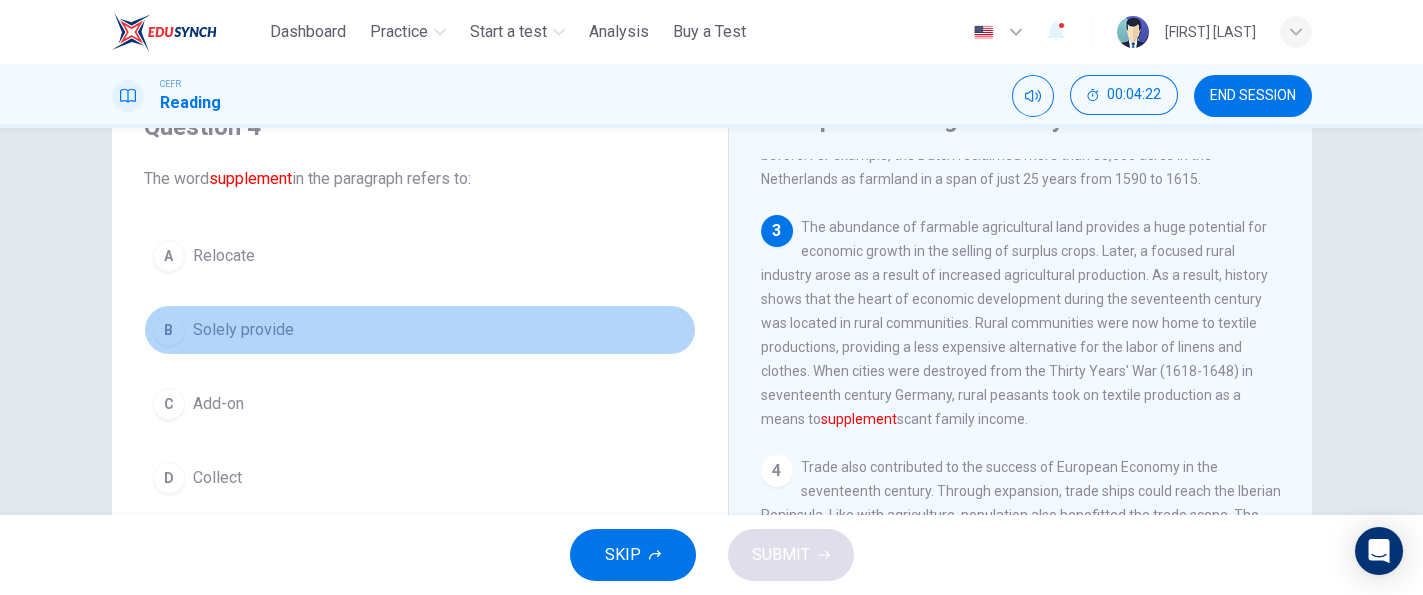 click on "B Solely provide" at bounding box center (420, 330) 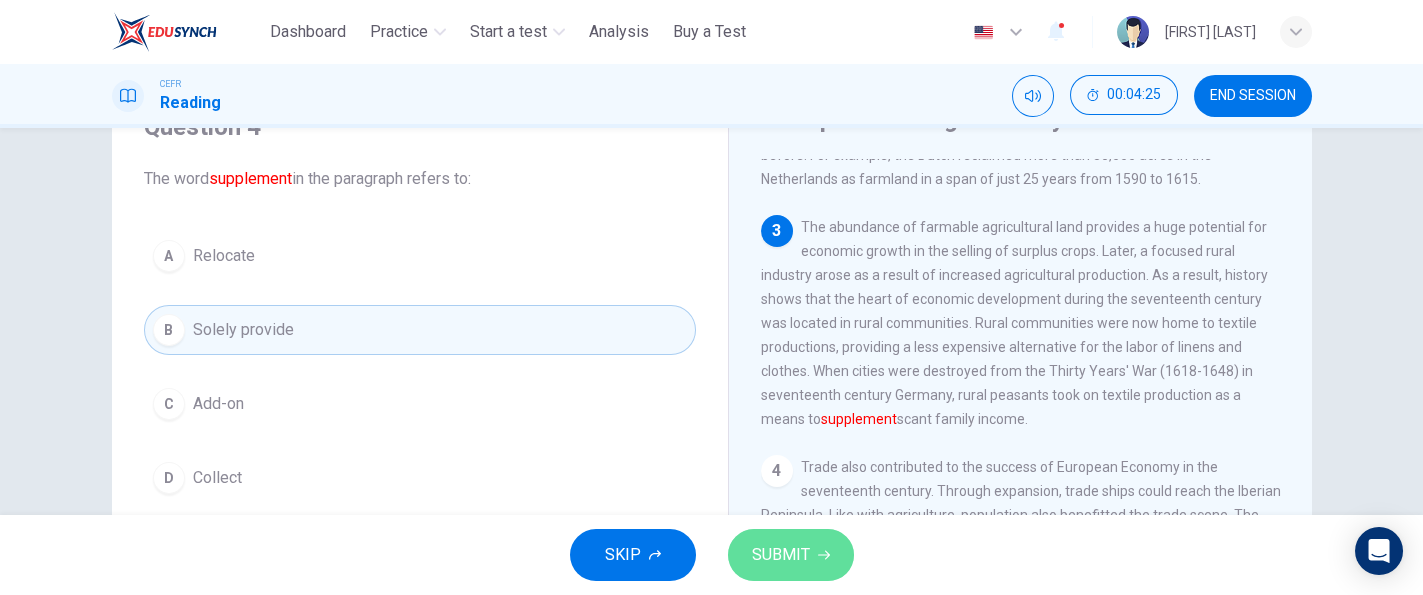click on "SUBMIT" at bounding box center (791, 555) 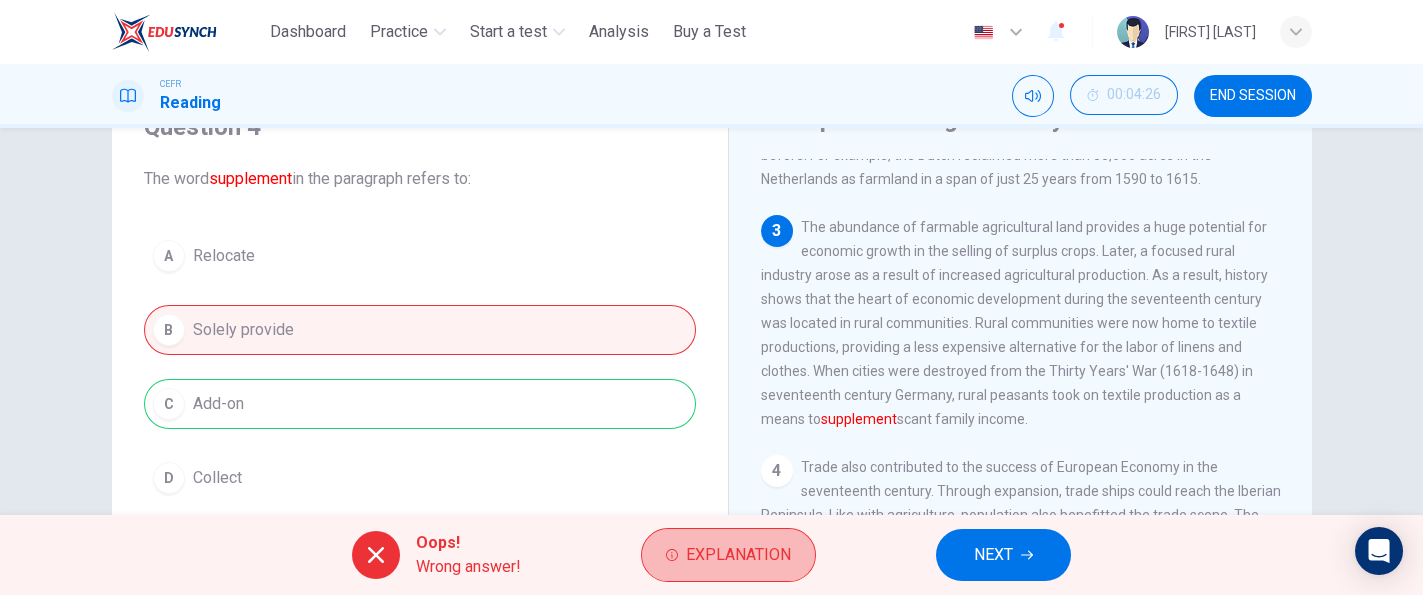 click on "Explanation" at bounding box center (738, 555) 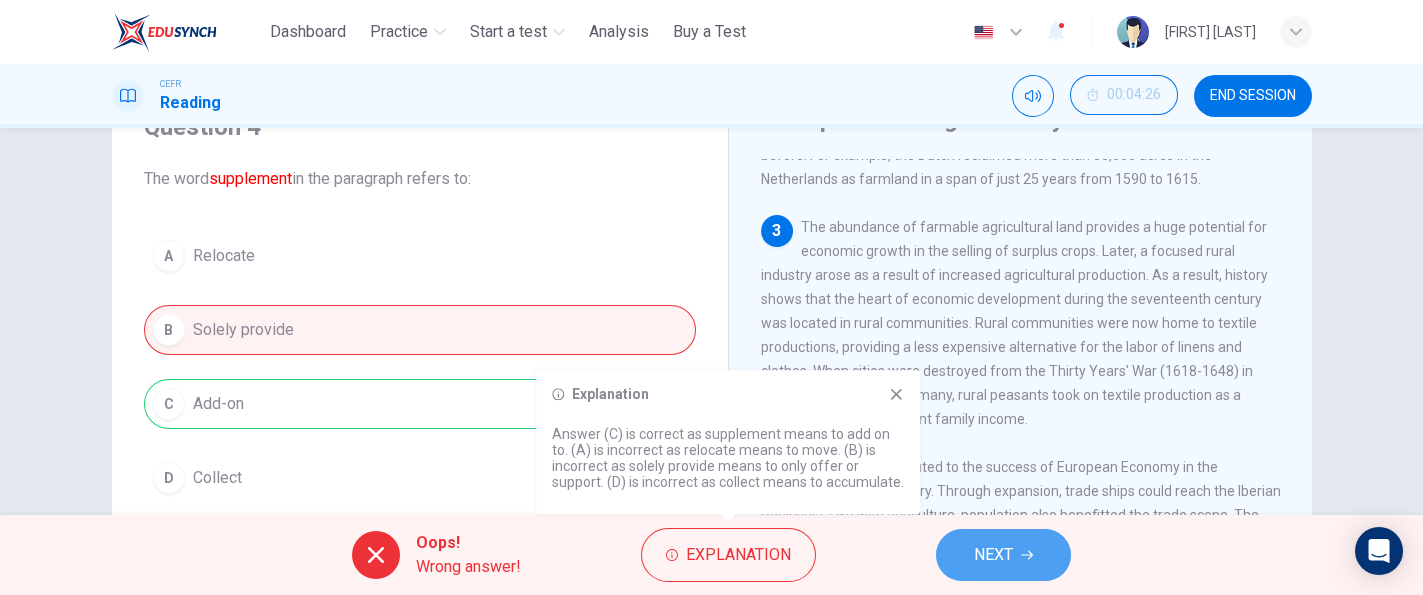 click on "NEXT" at bounding box center (1003, 555) 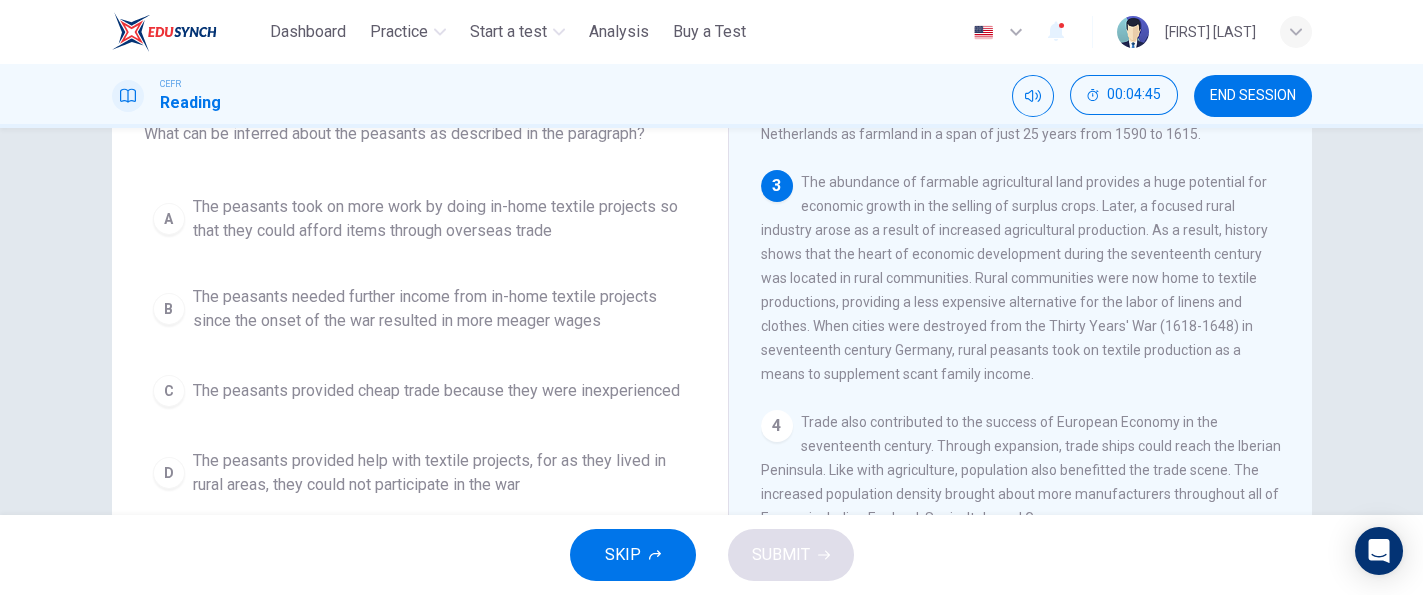 scroll, scrollTop: 145, scrollLeft: 0, axis: vertical 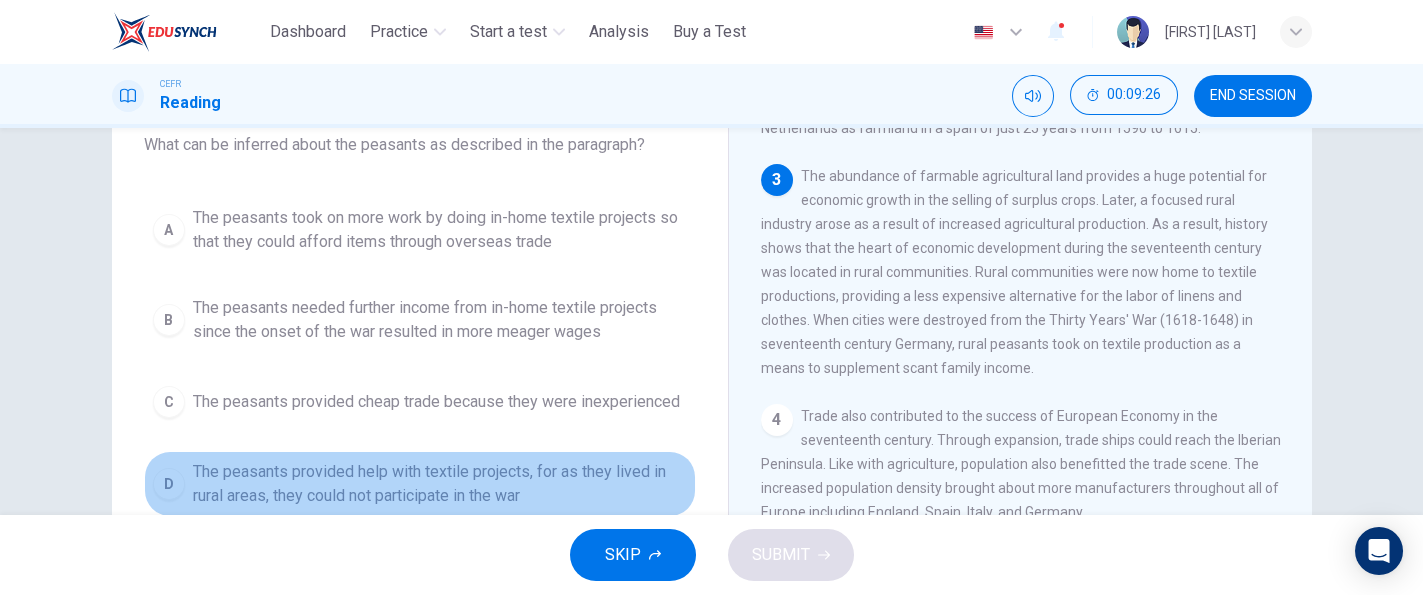 click on "The peasants provided help with textile projects, for as they lived in rural areas, they could not participate in the war" at bounding box center [440, 484] 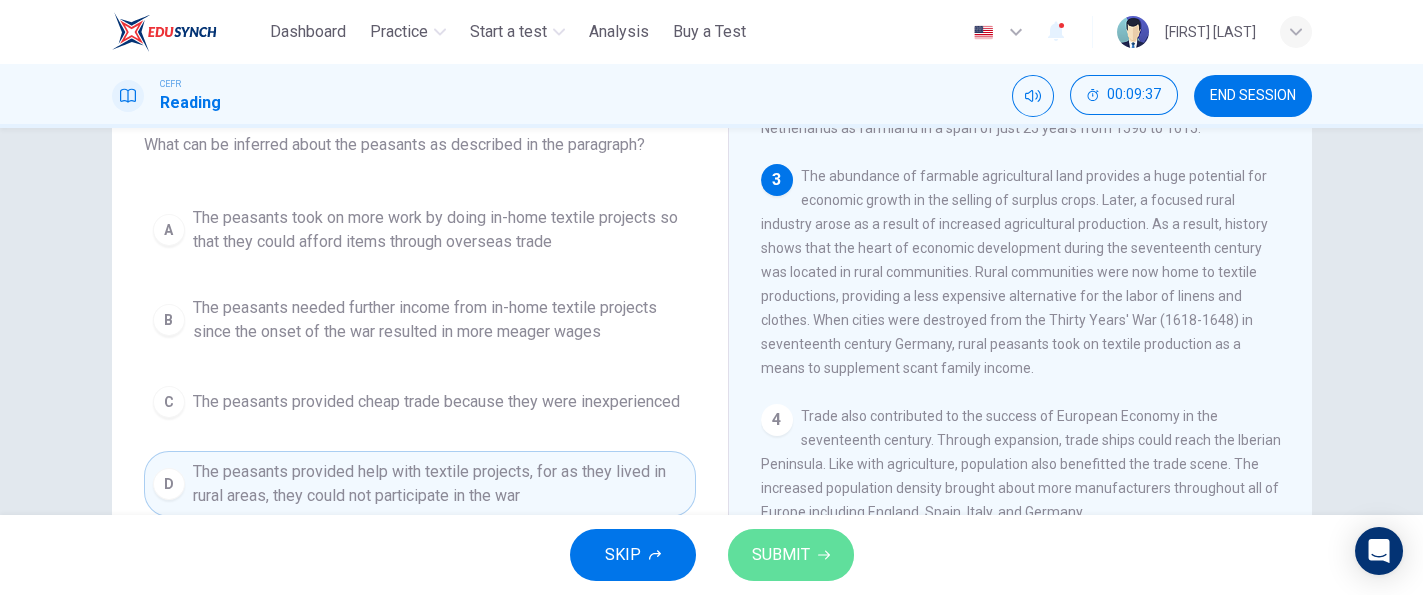 click on "SUBMIT" at bounding box center [781, 555] 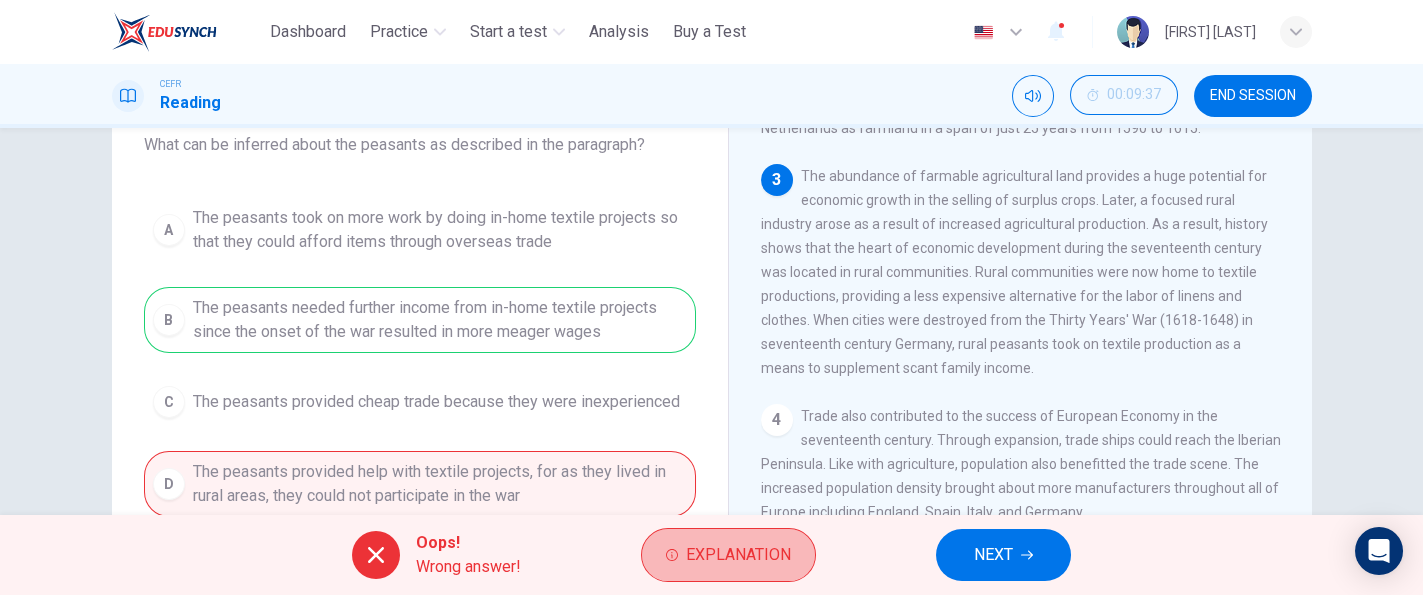 click on "Explanation" at bounding box center [738, 555] 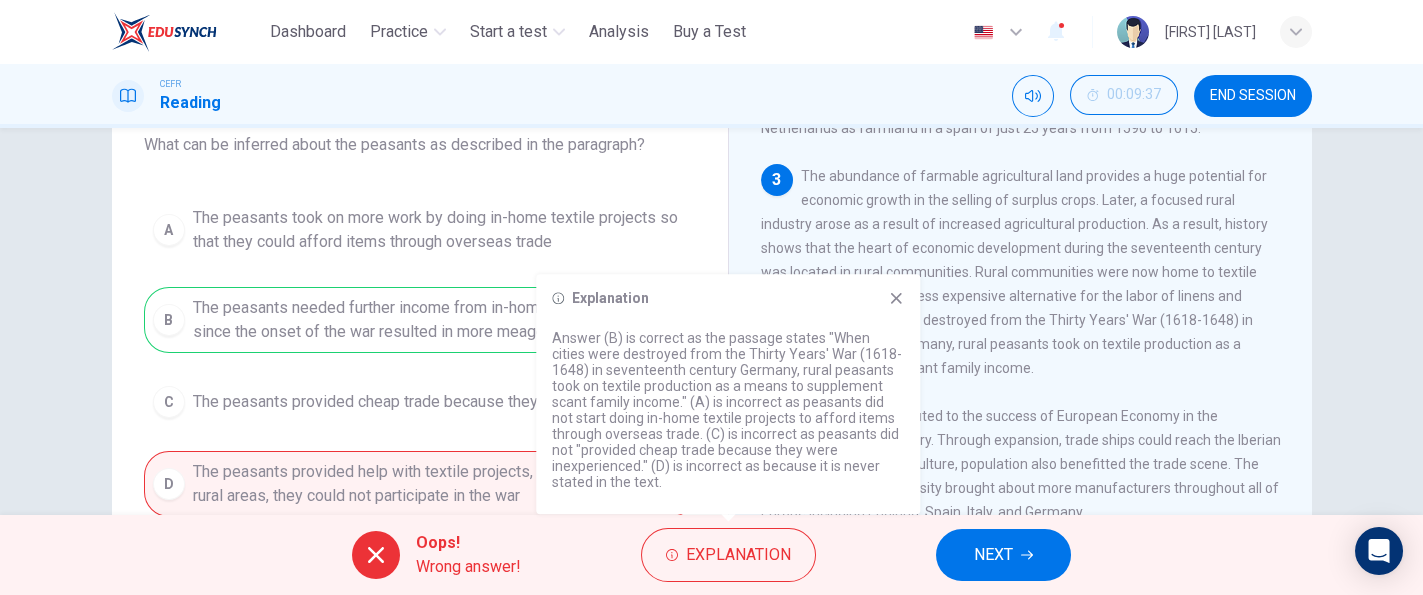 click on "The abundance of farmable agricultural land provides a huge potential for economic growth in the selling of surplus crops. Later, a focused rural industry arose as a result of increased agricultural production. As a result, history shows that the heart of economic development during the seventeenth century was located in rural communities. Rural communities were now home to textile productions, providing a less expensive alternative for the labor of linens and clothes. When cities were destroyed from the Thirty Years' War (1618-1648) in seventeenth century Germany, rural peasants took on textile production as a means to supplement scant family income." at bounding box center [1014, 272] 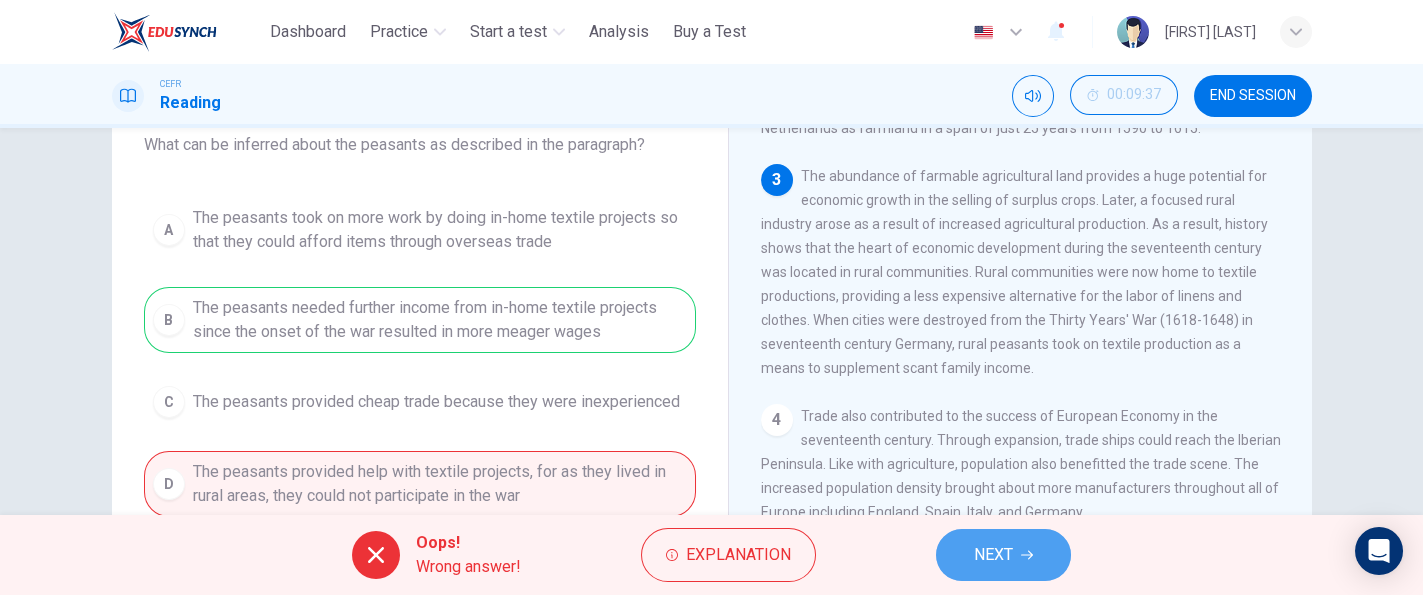 click on "NEXT" at bounding box center [993, 555] 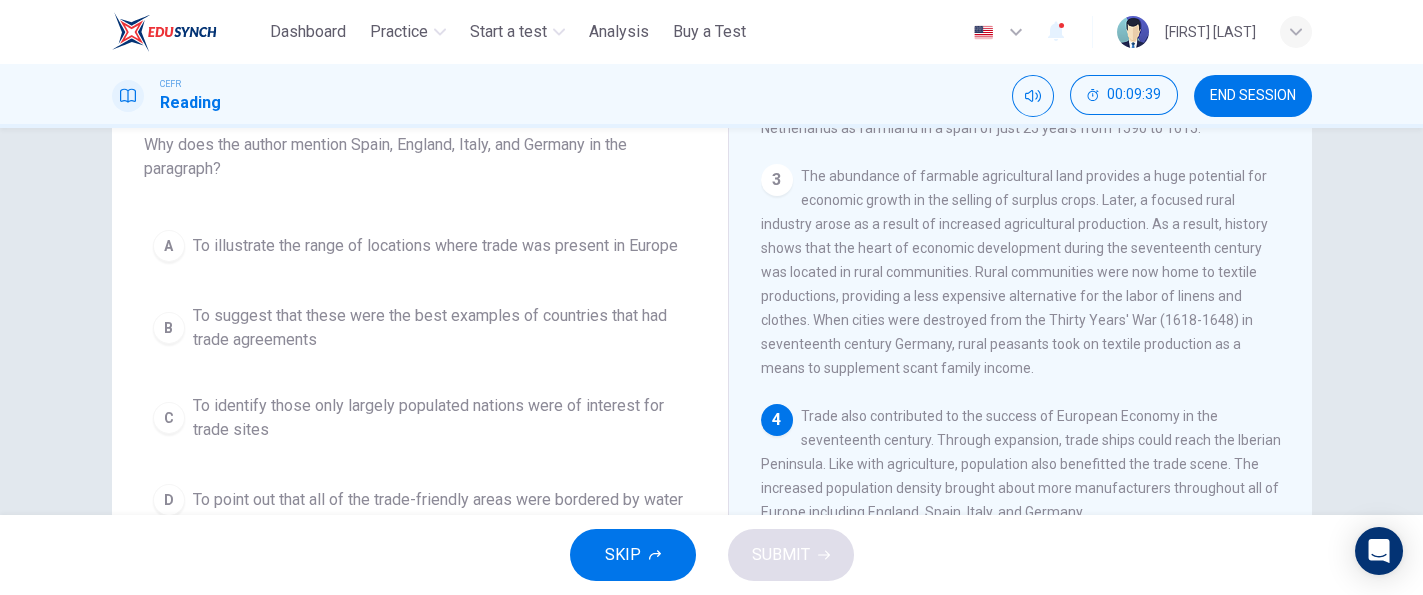 drag, startPoint x: 1300, startPoint y: 344, endPoint x: 1297, endPoint y: 384, distance: 40.112343 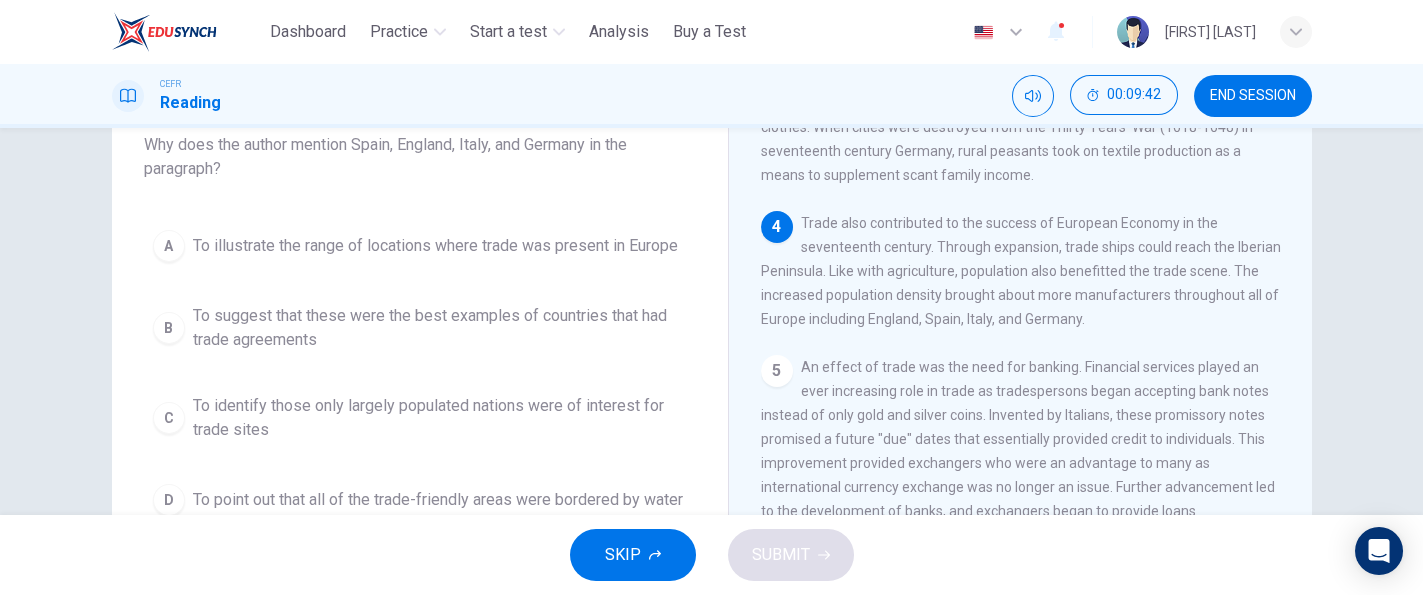 scroll, scrollTop: 533, scrollLeft: 0, axis: vertical 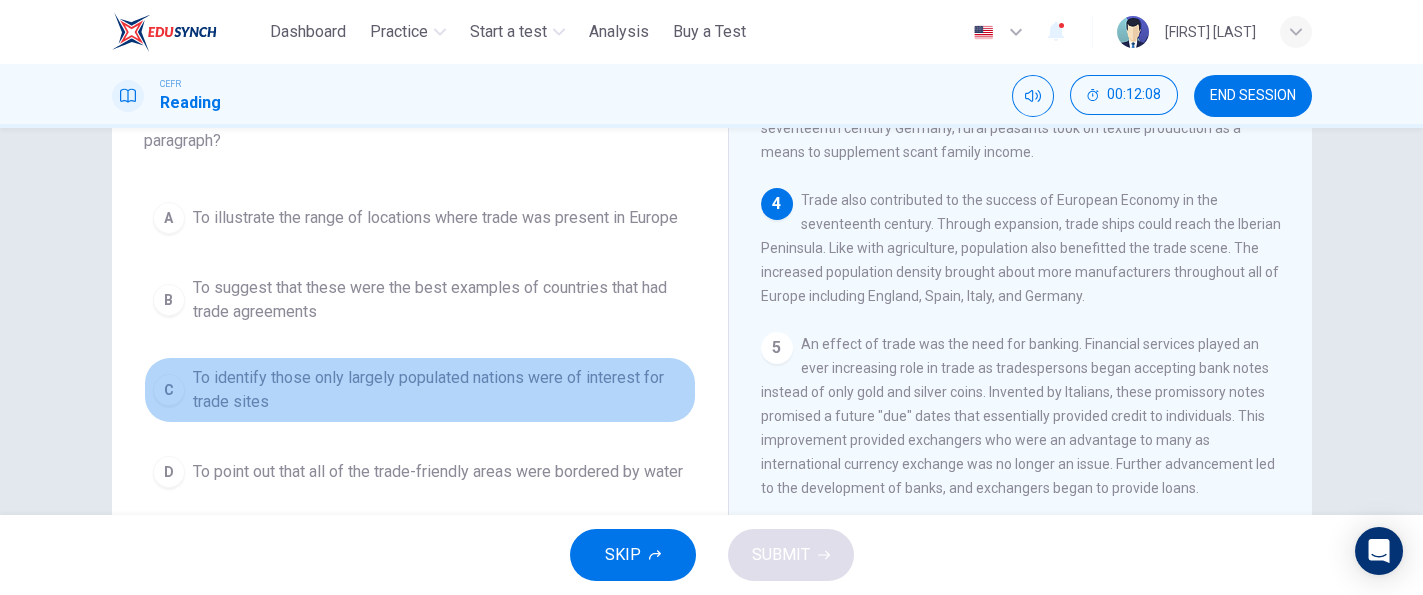 click on "To identify those only largely populated nations were of interest for trade sites" at bounding box center [440, 390] 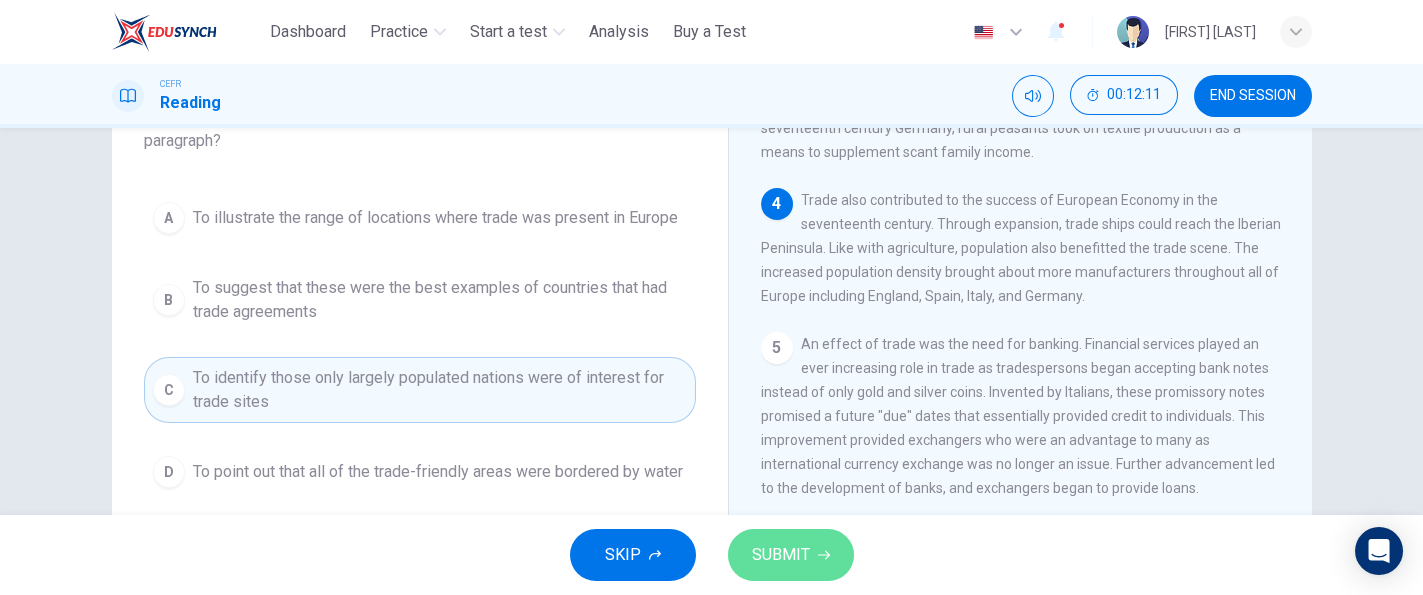 click on "SUBMIT" at bounding box center (791, 555) 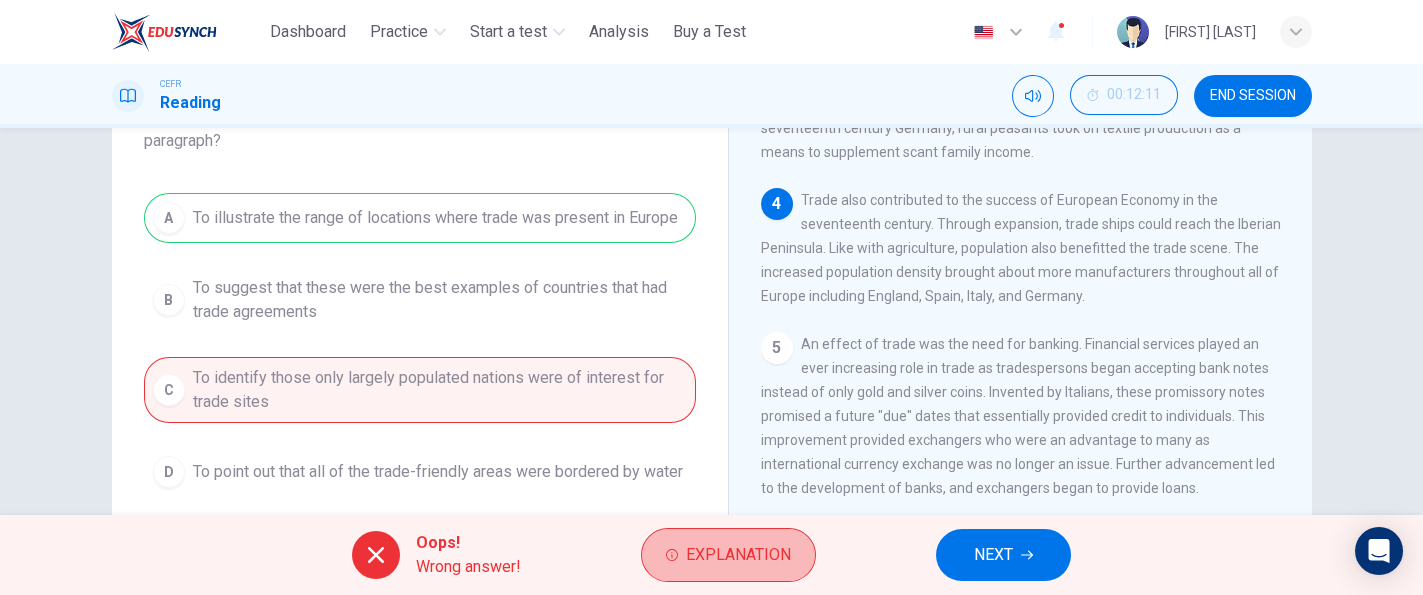 click on "Explanation" at bounding box center [738, 555] 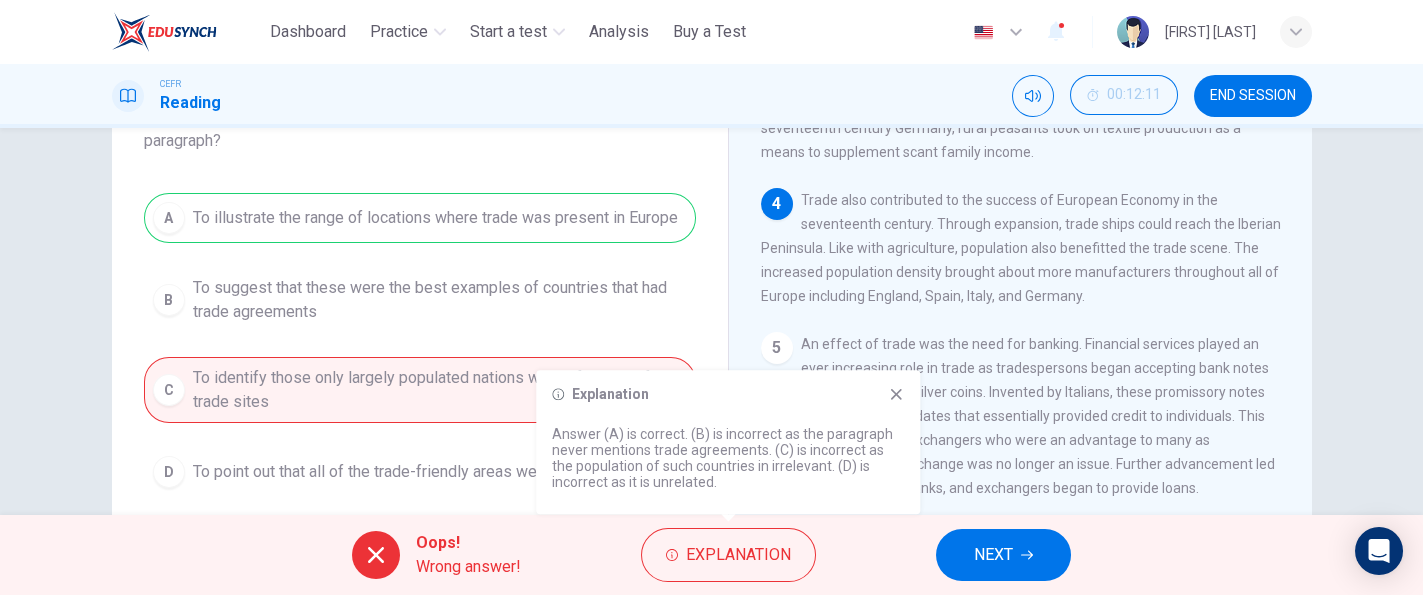 click on "An effect of trade was the need for banking. Financial services played an ever increasing role in trade as tradespersons began accepting bank notes instead of only gold and silver coins. Invented by Italians, these promissory notes promised a future "due" dates that essentially provided credit to individuals. This improvement provided exchangers who were an advantage to many as international currency exchange was no longer an issue. Further advancement led to the development of banks, and exchangers began to provide loans." at bounding box center [1018, 416] 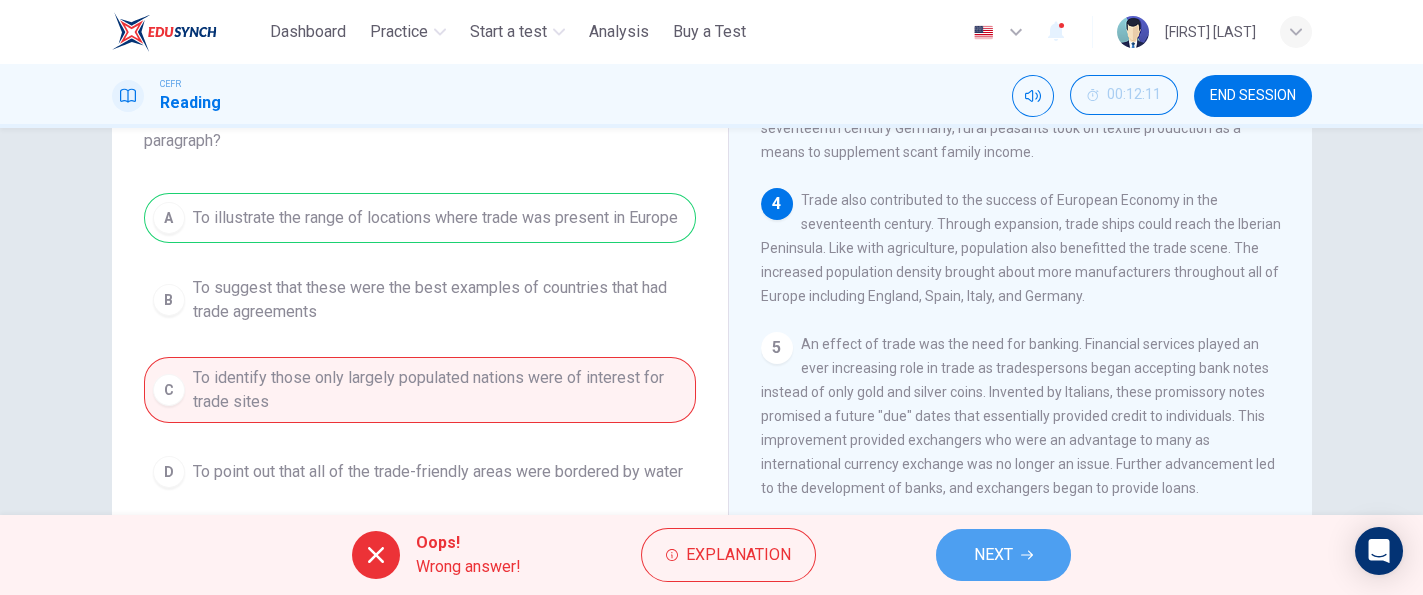 click on "NEXT" at bounding box center (993, 555) 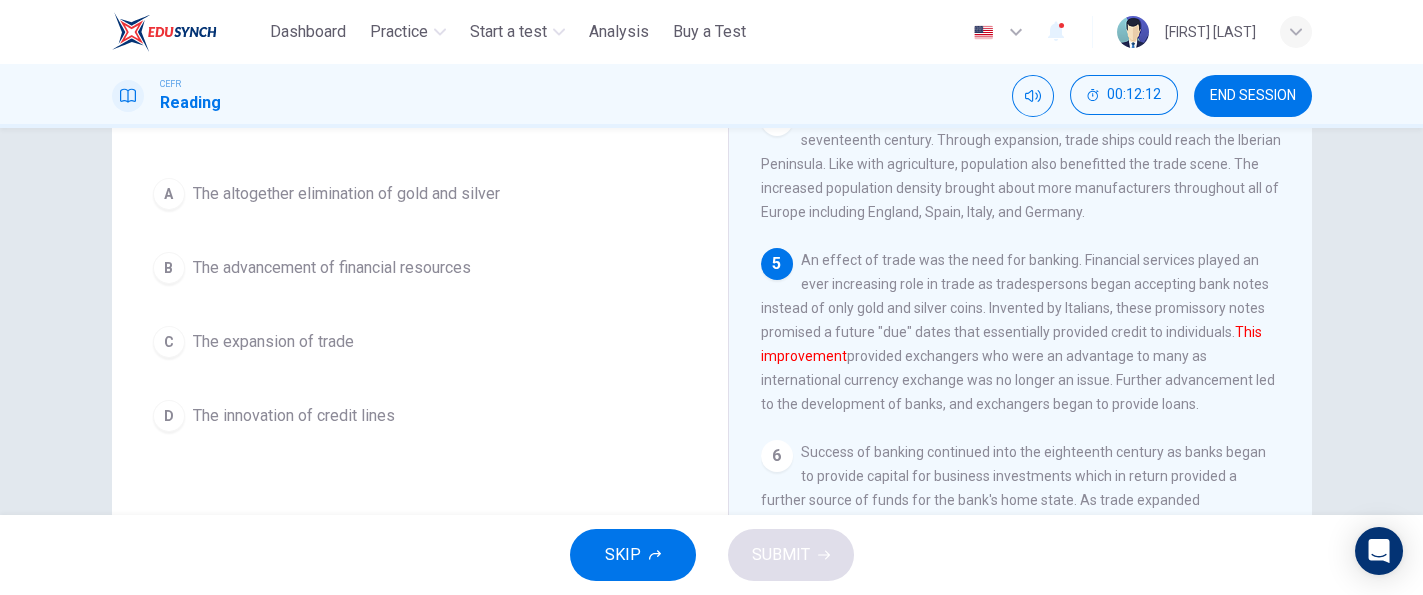 scroll, scrollTop: 653, scrollLeft: 0, axis: vertical 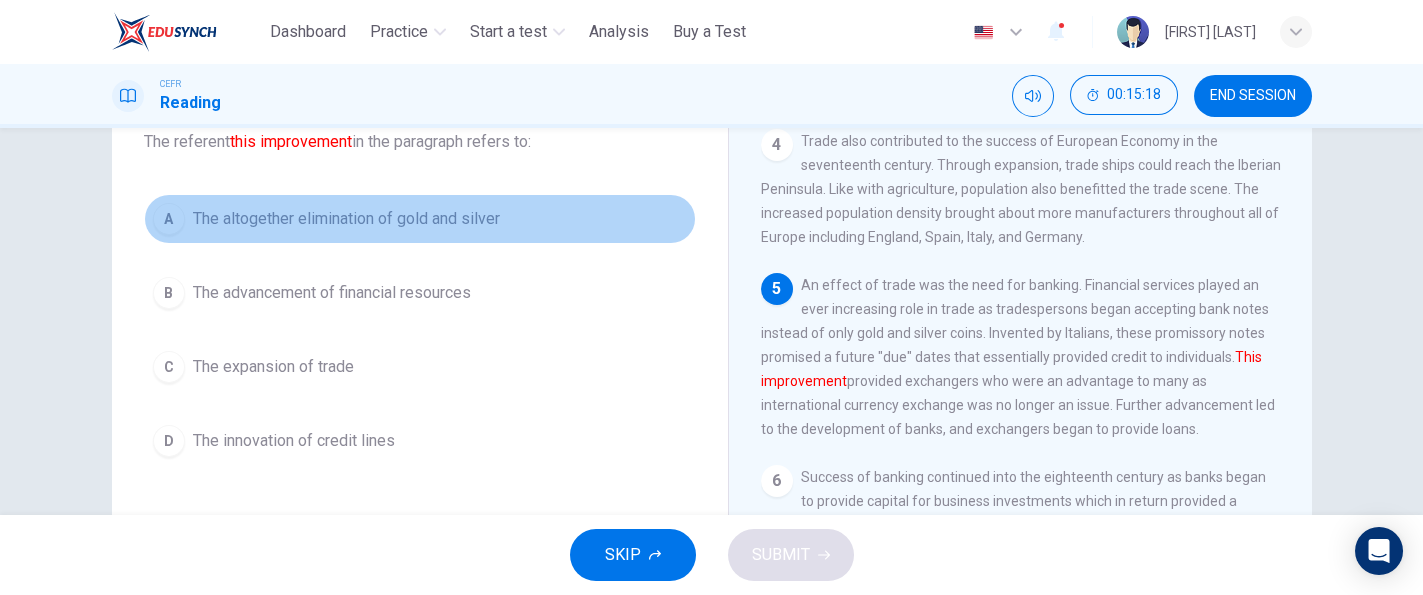 click on "The altogether elimination of gold and silver" at bounding box center (346, 219) 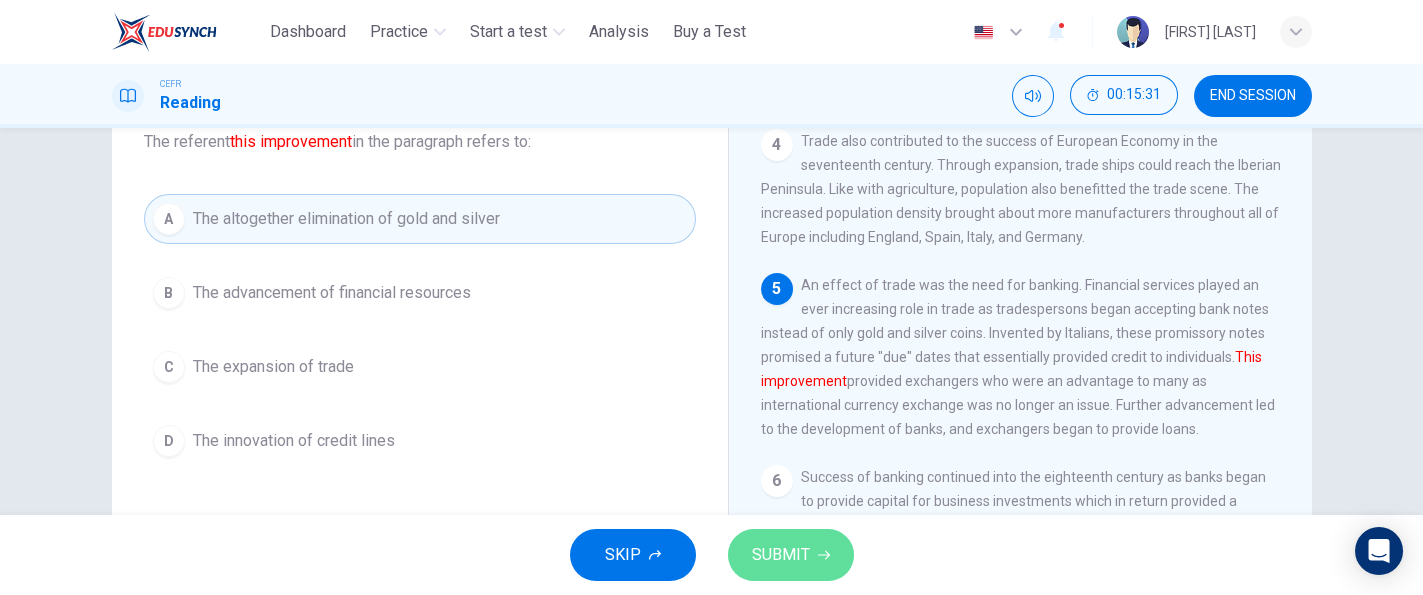 click on "SUBMIT" at bounding box center [791, 555] 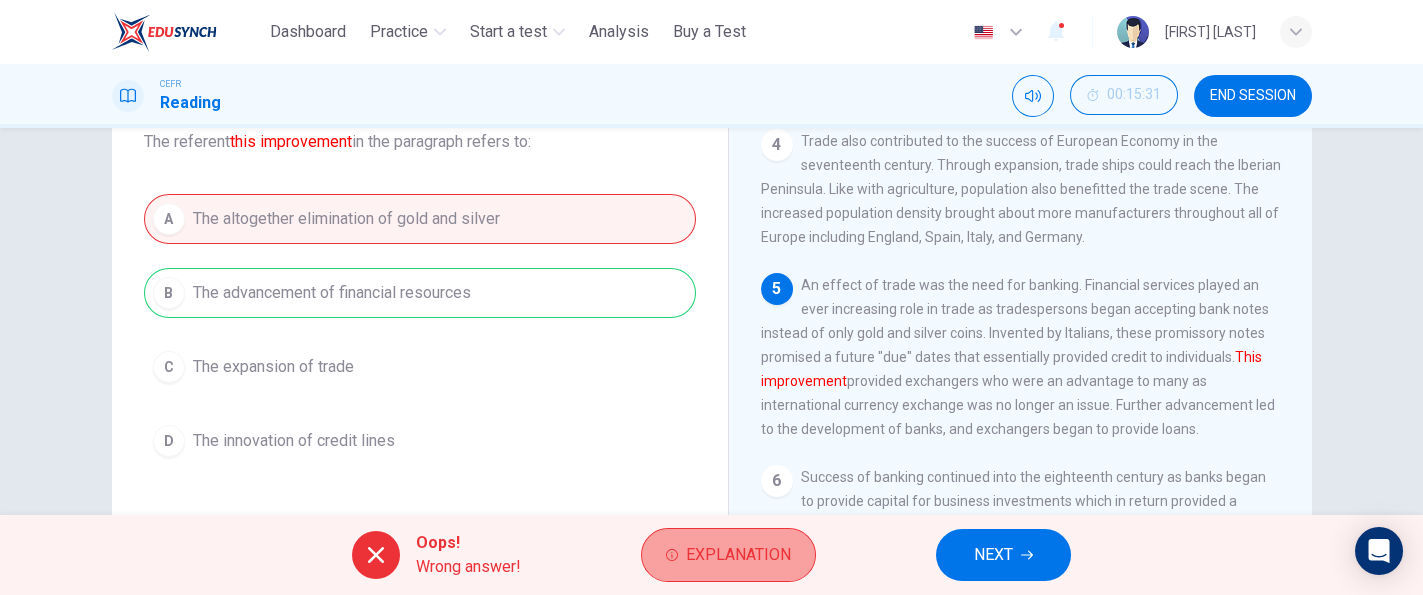 click on "Explanation" at bounding box center [728, 555] 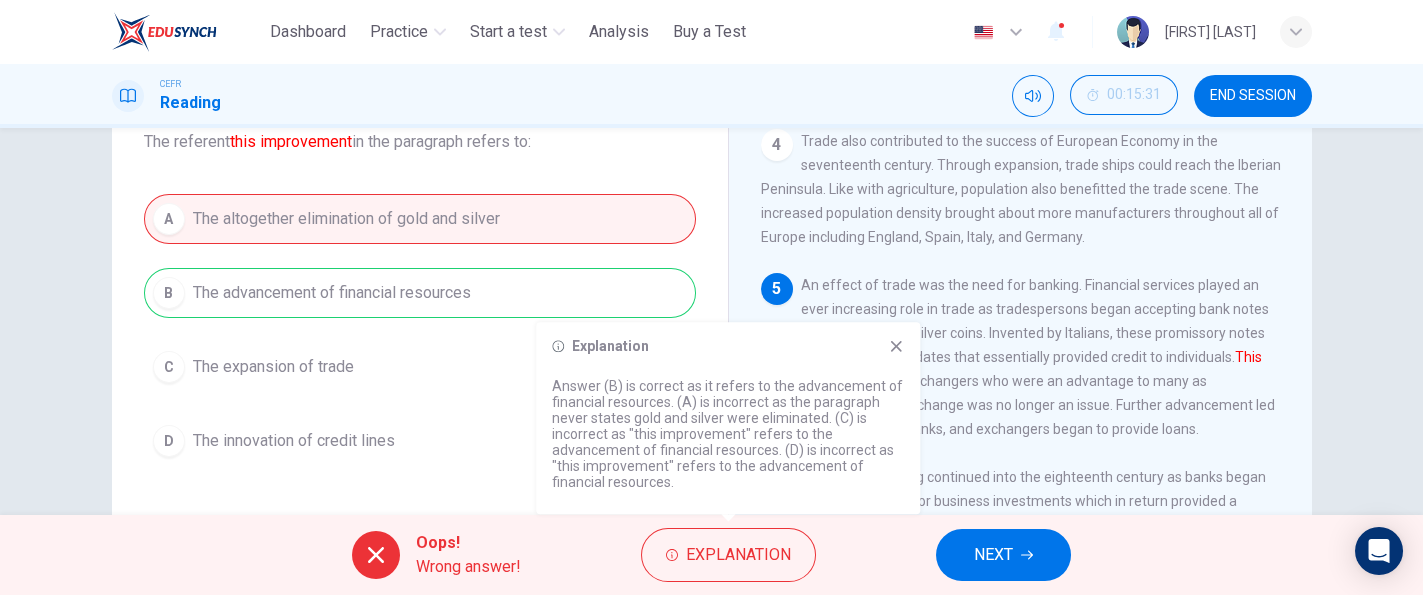 click 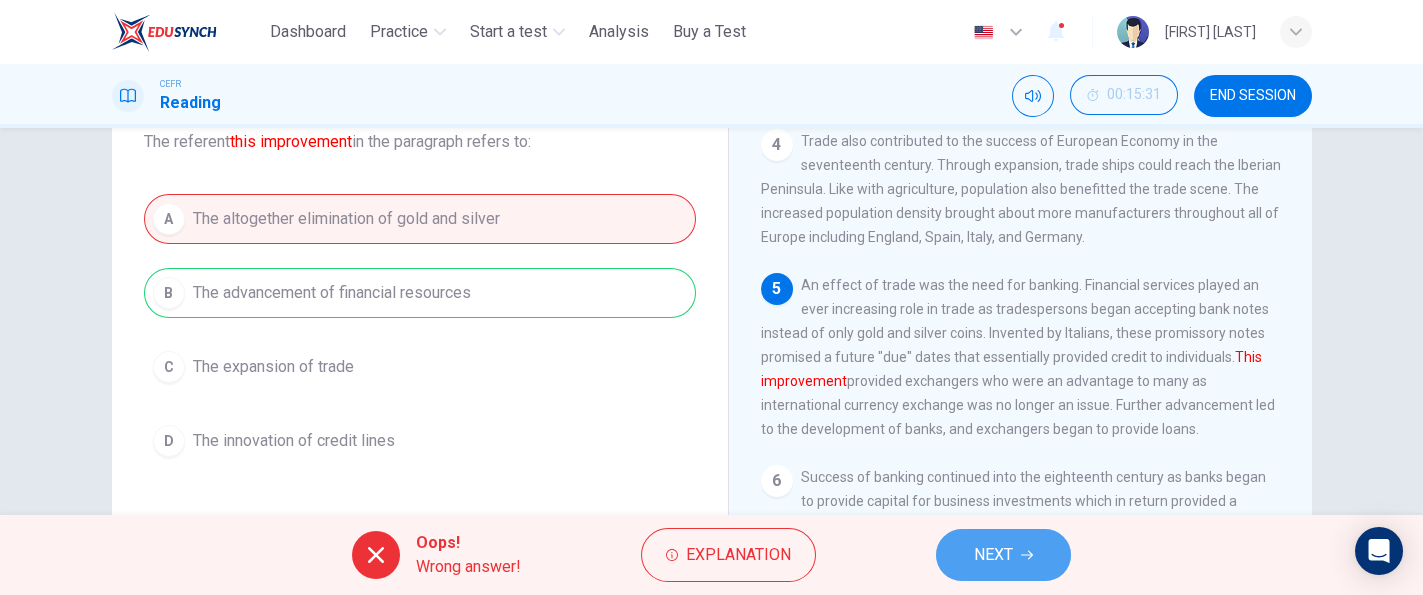 click on "NEXT" at bounding box center [1003, 555] 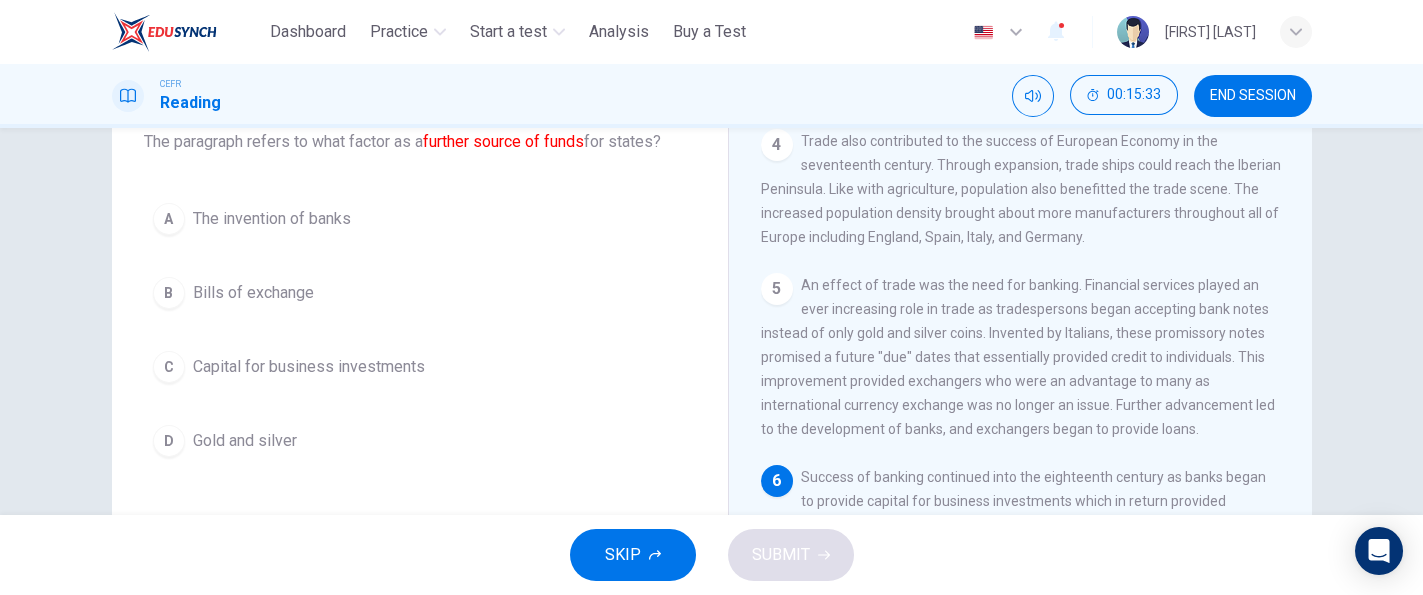 scroll, scrollTop: 709, scrollLeft: 0, axis: vertical 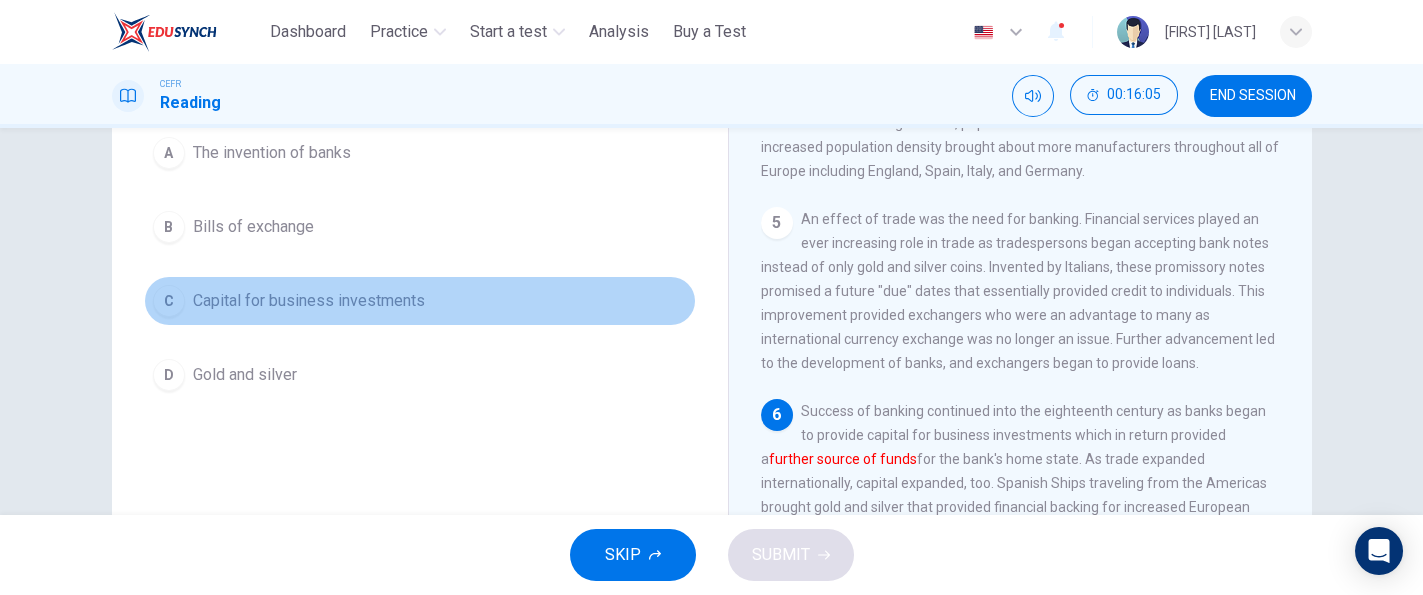 click on "C Capital for business investments" at bounding box center [420, 301] 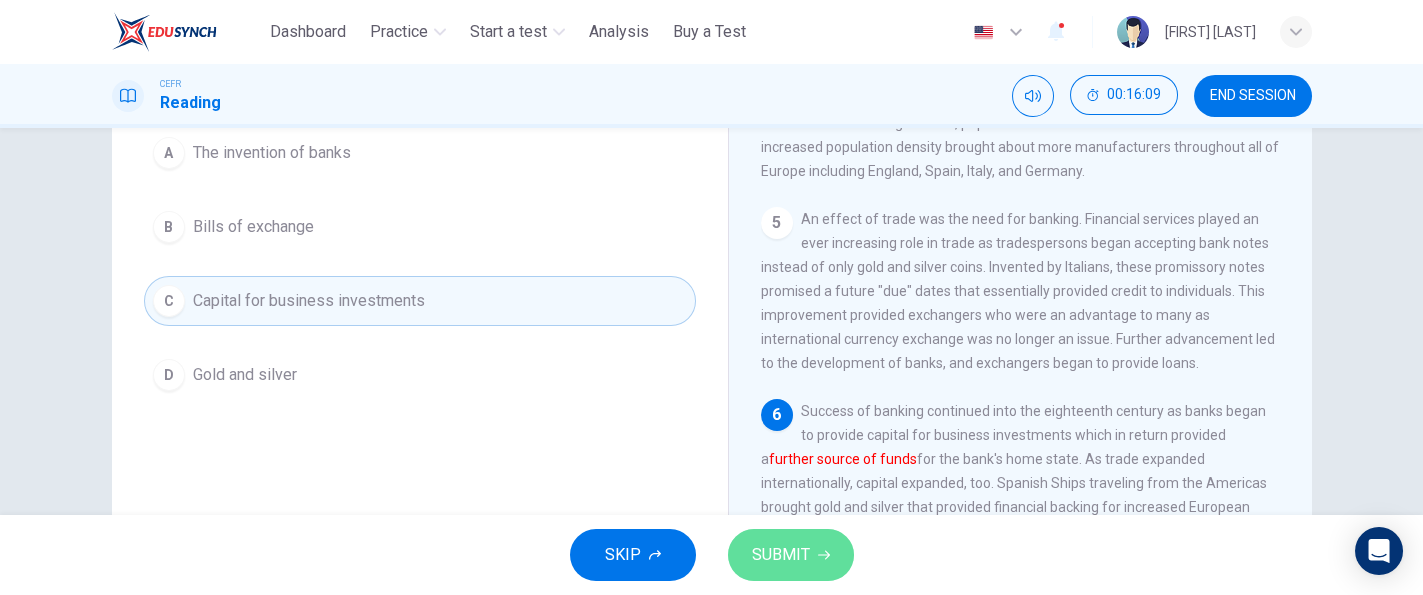 click on "SUBMIT" at bounding box center [781, 555] 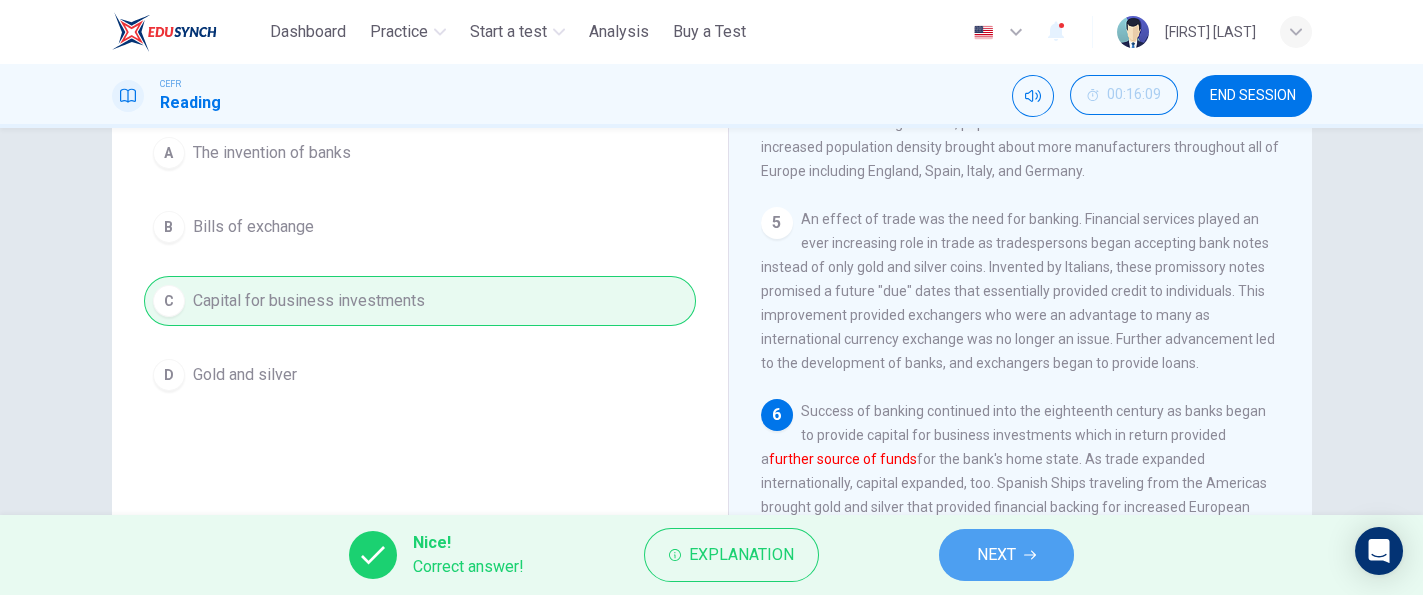 click on "NEXT" at bounding box center (996, 555) 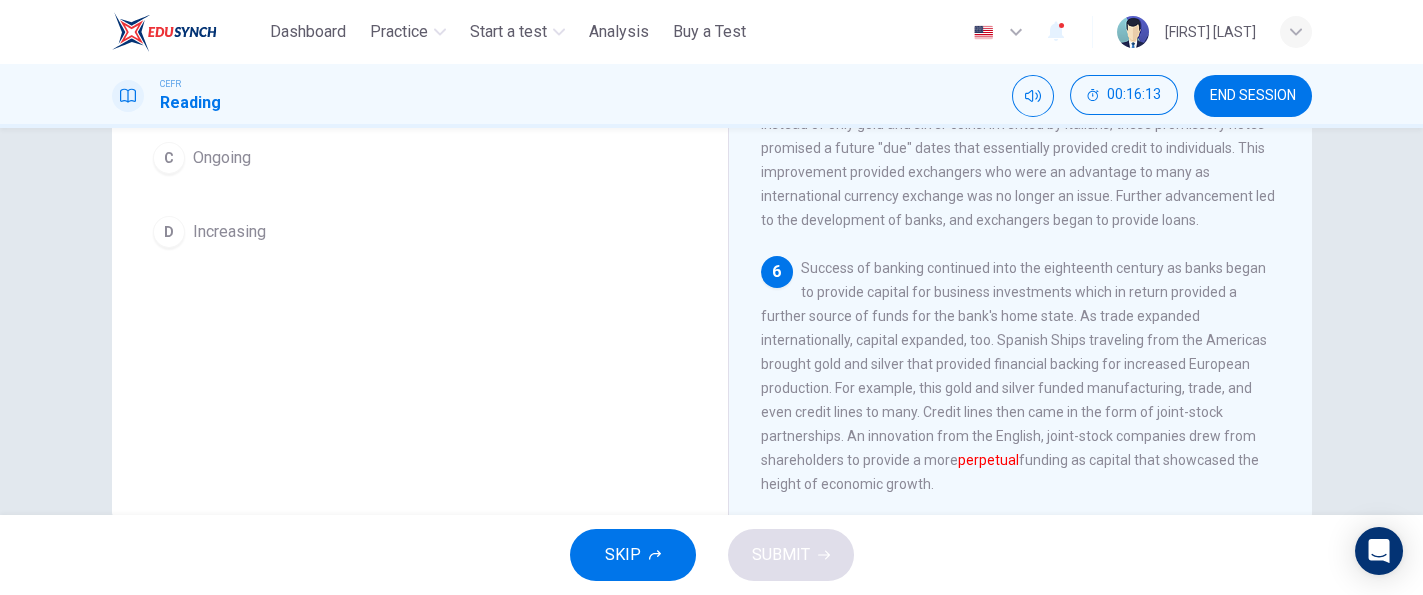 scroll, scrollTop: 388, scrollLeft: 0, axis: vertical 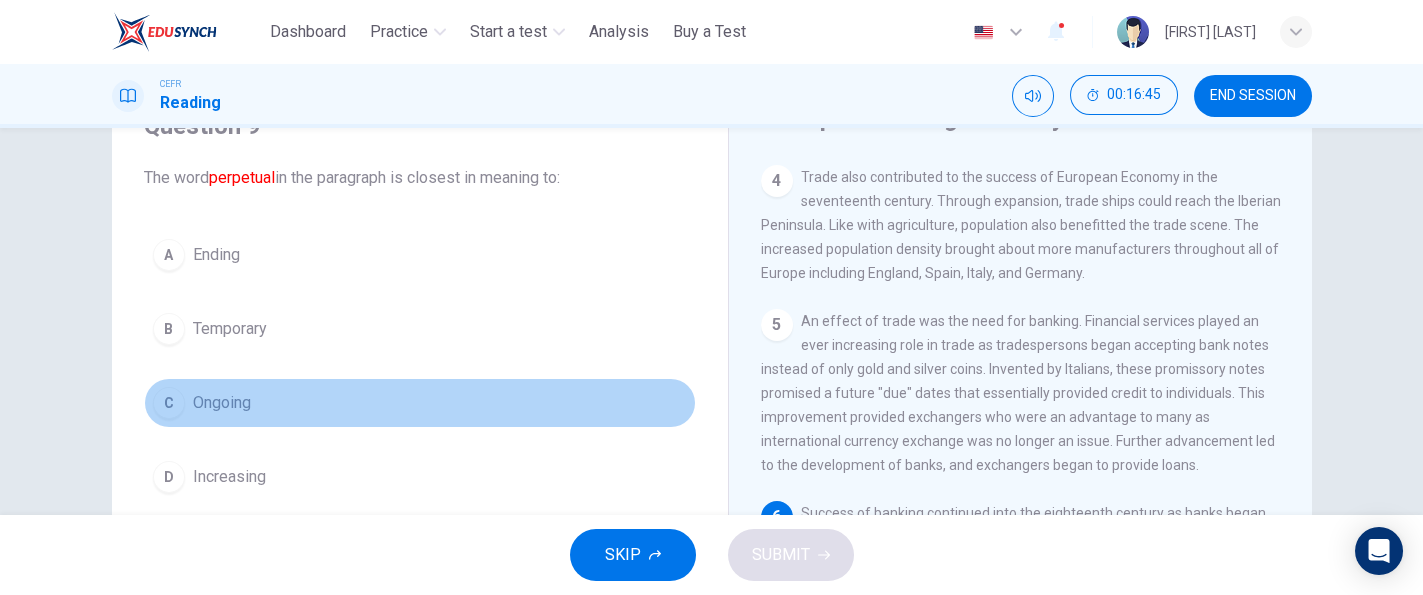click on "C Ongoing" at bounding box center (420, 403) 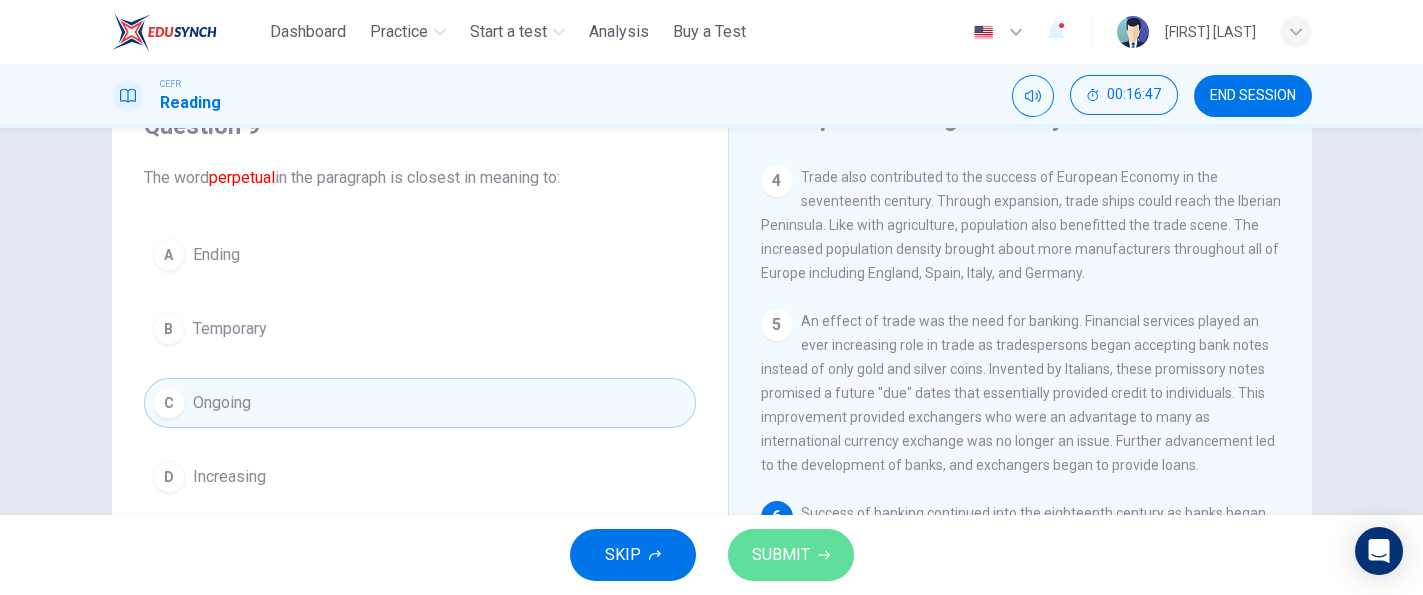 click on "SUBMIT" at bounding box center [781, 555] 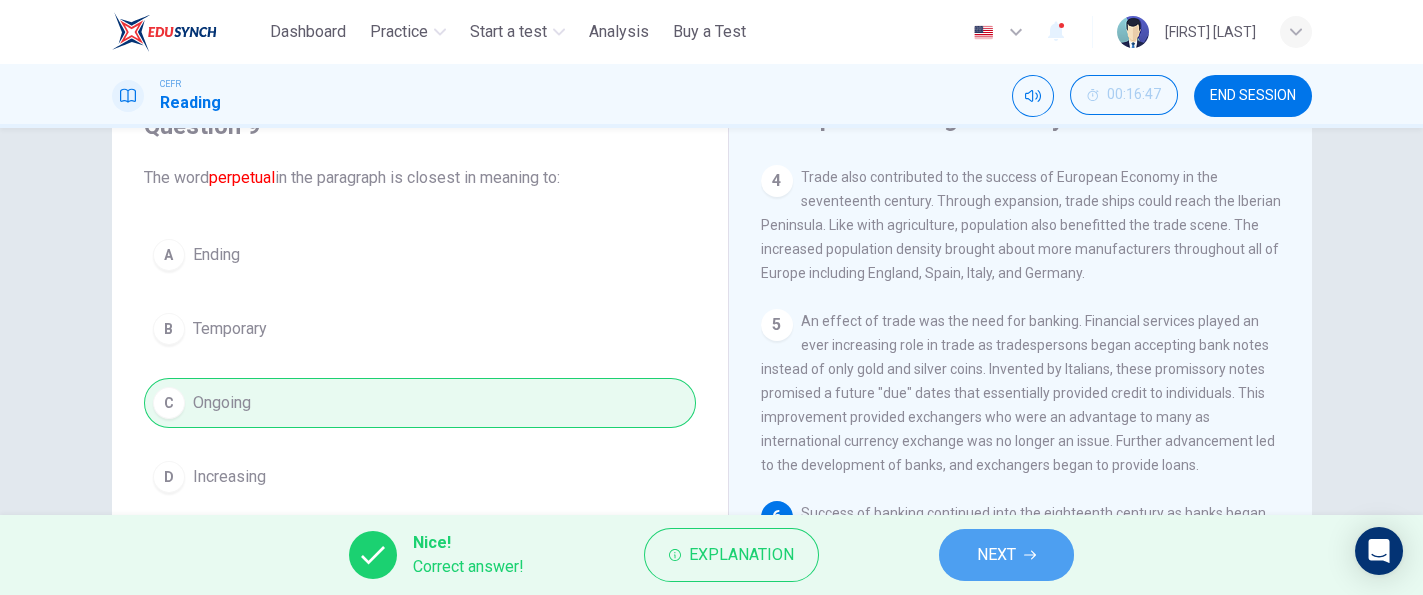 click on "NEXT" at bounding box center (1006, 555) 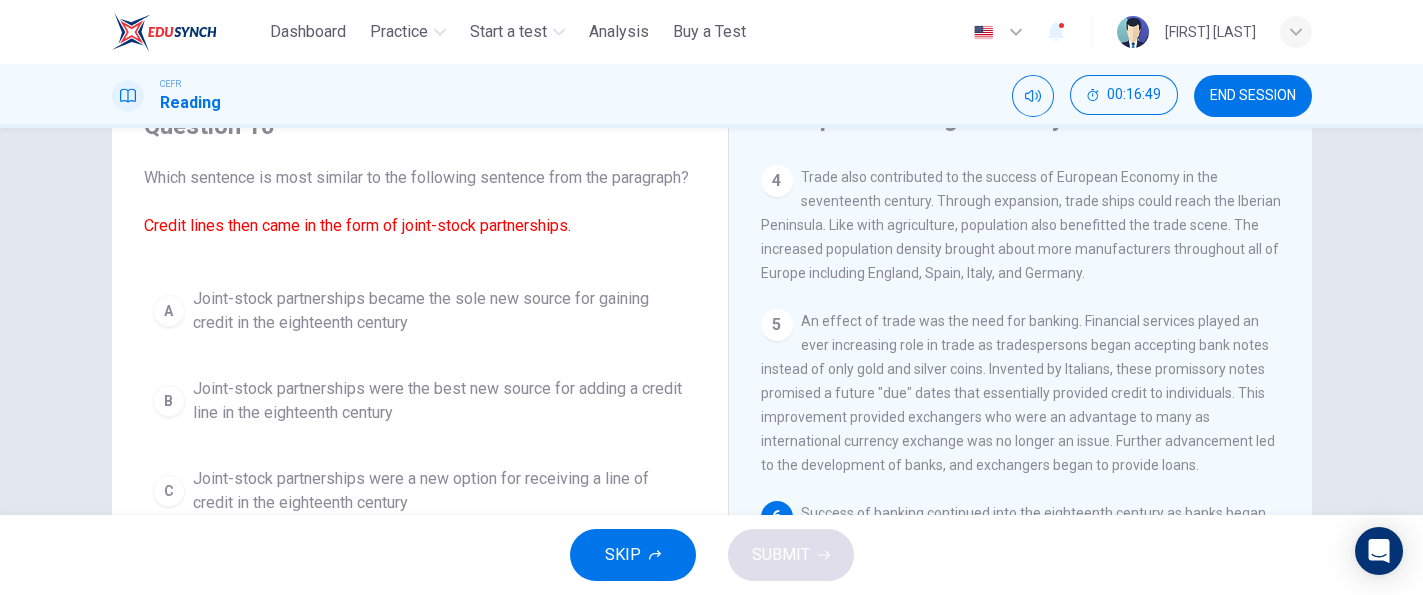 click on "Question 10 Which sentence is most similar to the following sentence from the paragraph?
Credit lines then came in the form of joint-stock partnerships.
A Joint-stock partnerships became the sole new source for gaining credit in the eighteenth century B Joint-stock partnerships were the best new source for adding a credit line in the eighteenth century C Joint-stock partnerships were a new option for receiving a line of credit in the eighteenth century D Joint-stock partnerships were innovated by the English, so only England could receive a line of credit from them Europe's Growing Economy From 1600 - 1800 1 Europe's Medieval Period was stanch with a poor to moderate economy due to the onset of voluntary poverty that stemmed from religious roots. Yet the fifteenth century brought hope for Europeans as nations began to rise out of the 1000-year-long Medieval Ages. Fostered by agriculture and trade, Europe would flourish well into the seventeenth century. 2 3 4 5 6" at bounding box center (711, 321) 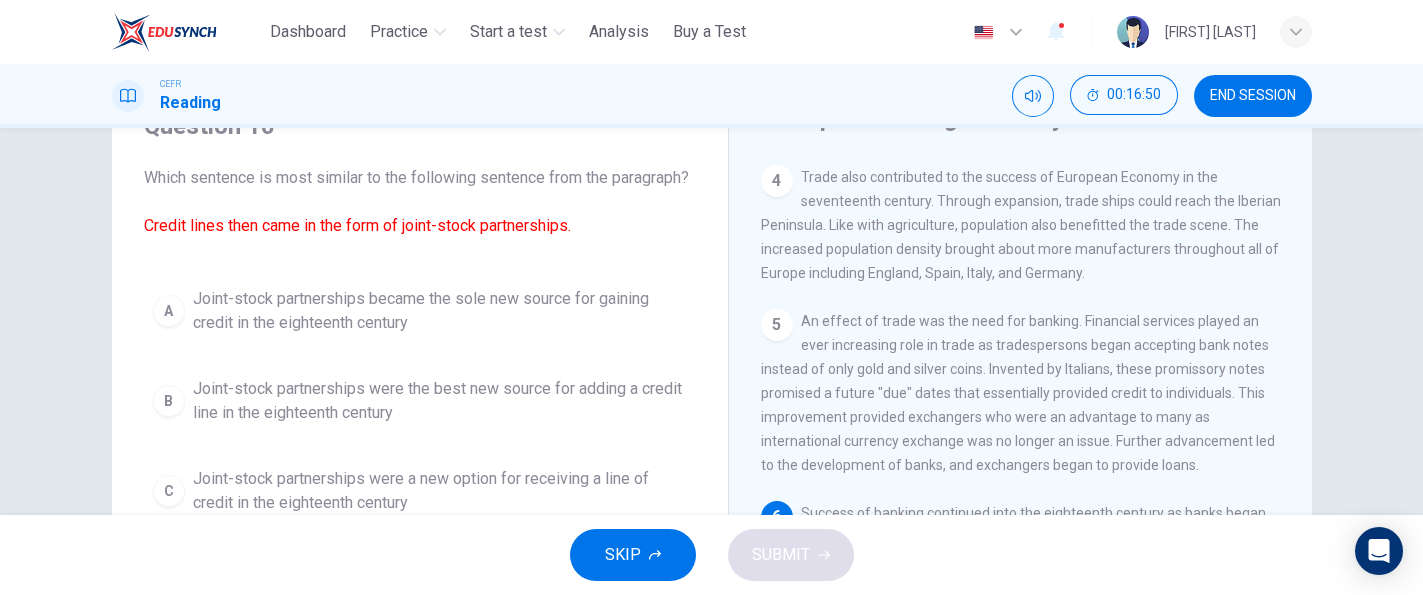 click on "Question 10 Which sentence is most similar to the following sentence from the paragraph?
Credit lines then came in the form of joint-stock partnerships.
A Joint-stock partnerships became the sole new source for gaining credit in the eighteenth century B Joint-stock partnerships were the best new source for adding a credit line in the eighteenth century C Joint-stock partnerships were a new option for receiving a line of credit in the eighteenth century D Joint-stock partnerships were innovated by the English, so only England could receive a line of credit from them Europe's Growing Economy From 1600 - 1800 1 Europe's Medieval Period was stanch with a poor to moderate economy due to the onset of voluntary poverty that stemmed from religious roots. Yet the fifteenth century brought hope for Europeans as nations began to rise out of the 1000-year-long Medieval Ages. Fostered by agriculture and trade, Europe would flourish well into the seventeenth century. 2 3 4 5 6" at bounding box center [711, 321] 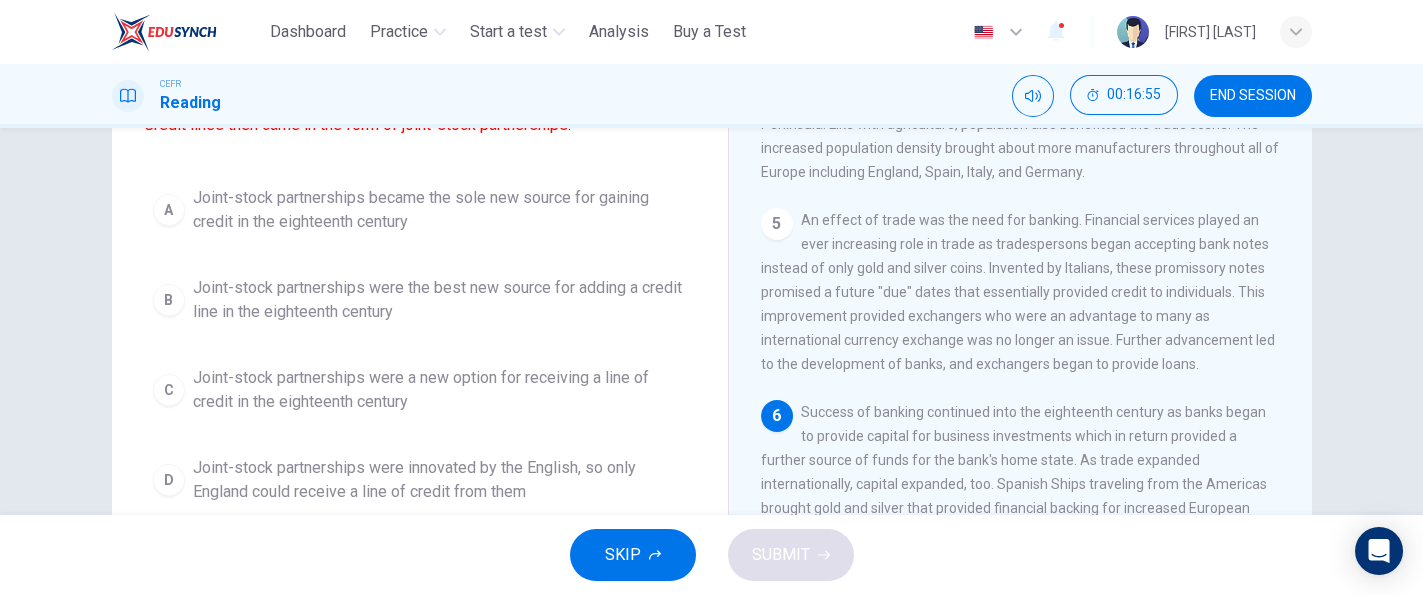 scroll, scrollTop: 200, scrollLeft: 0, axis: vertical 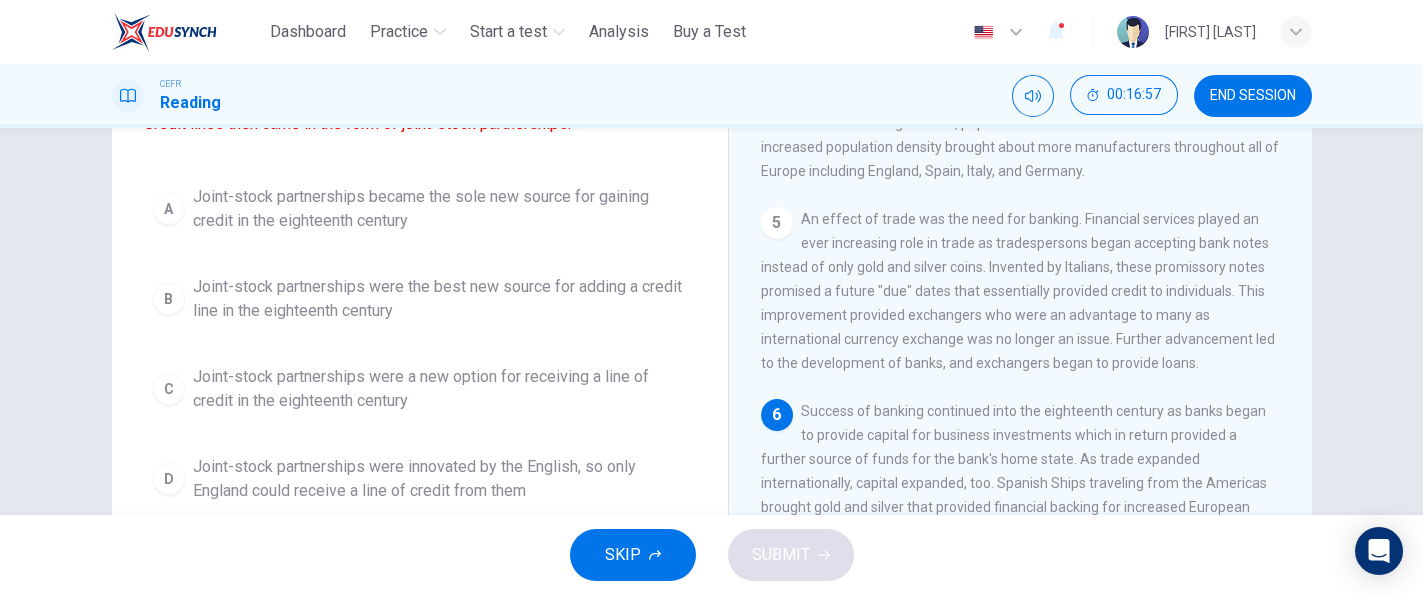 drag, startPoint x: 1303, startPoint y: 435, endPoint x: 1307, endPoint y: 471, distance: 36.221542 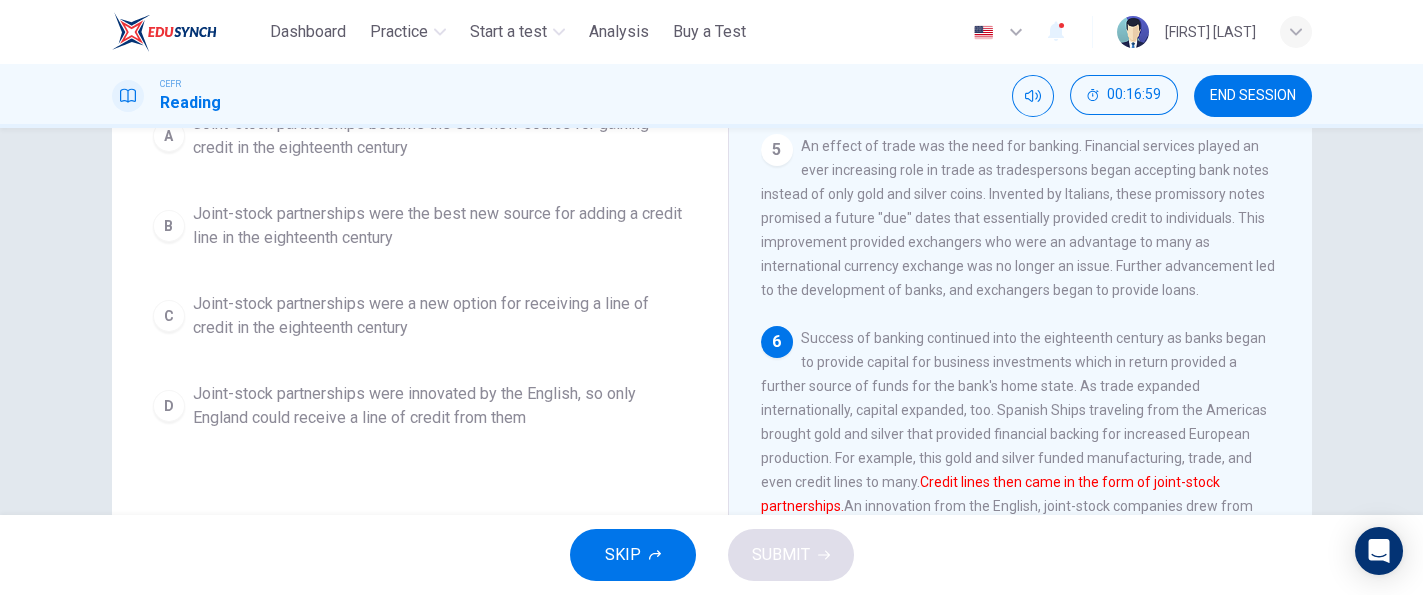 scroll, scrollTop: 280, scrollLeft: 0, axis: vertical 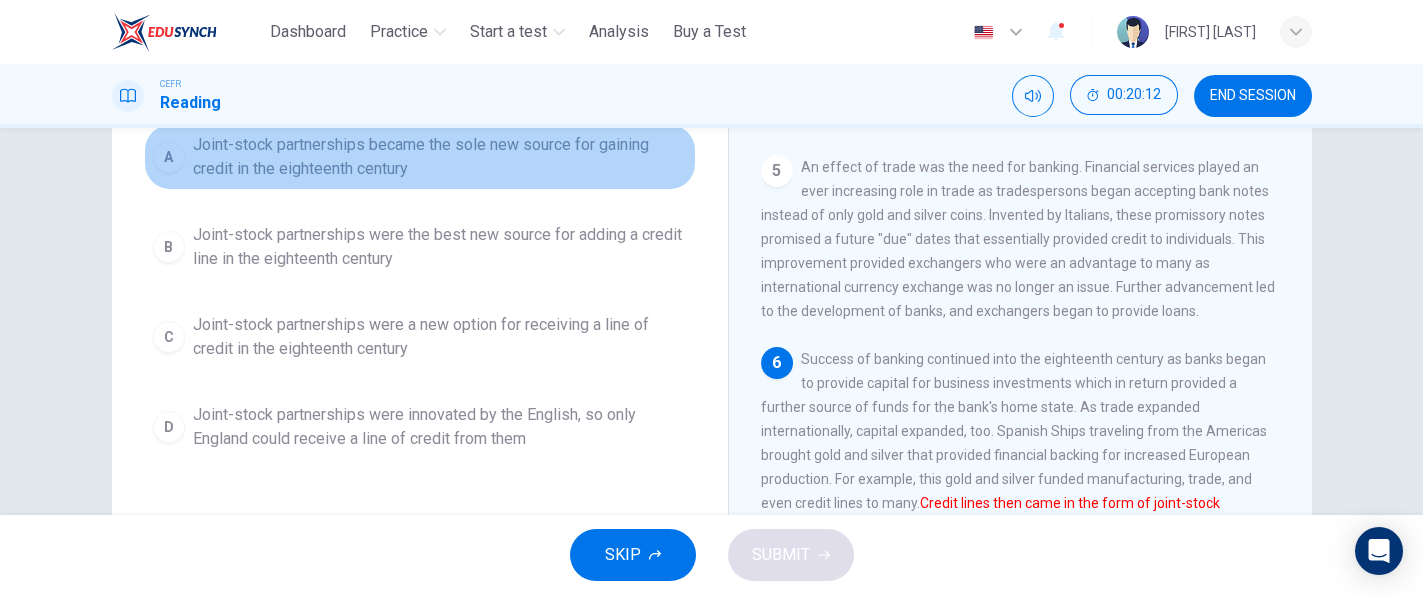 click on "Joint-stock partnerships became the sole new source for gaining credit in the eighteenth century" at bounding box center [440, 157] 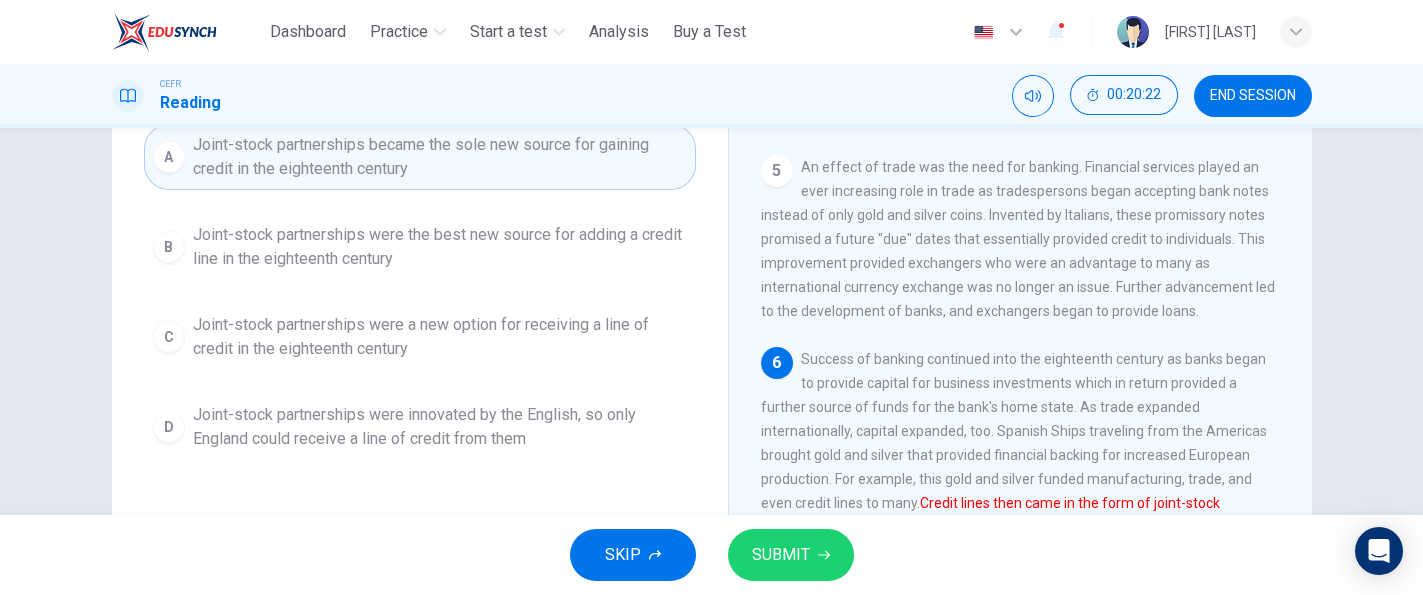 click on "SUBMIT" at bounding box center (781, 555) 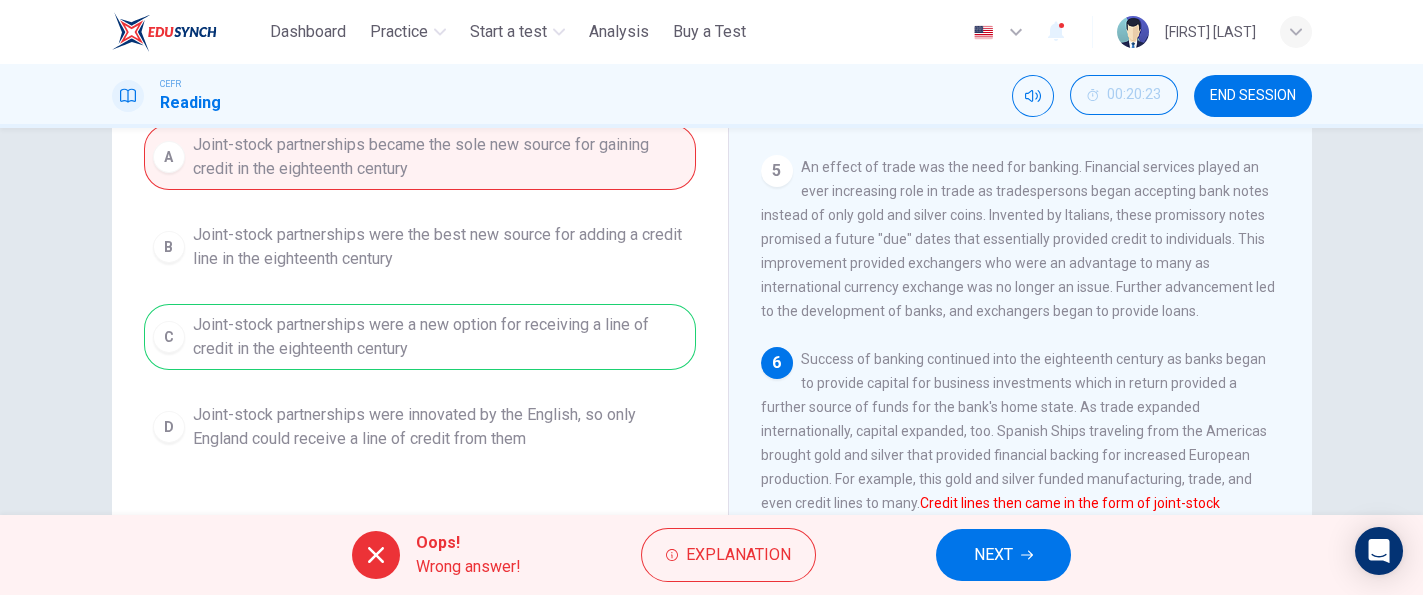 click on "Explanation" at bounding box center (738, 555) 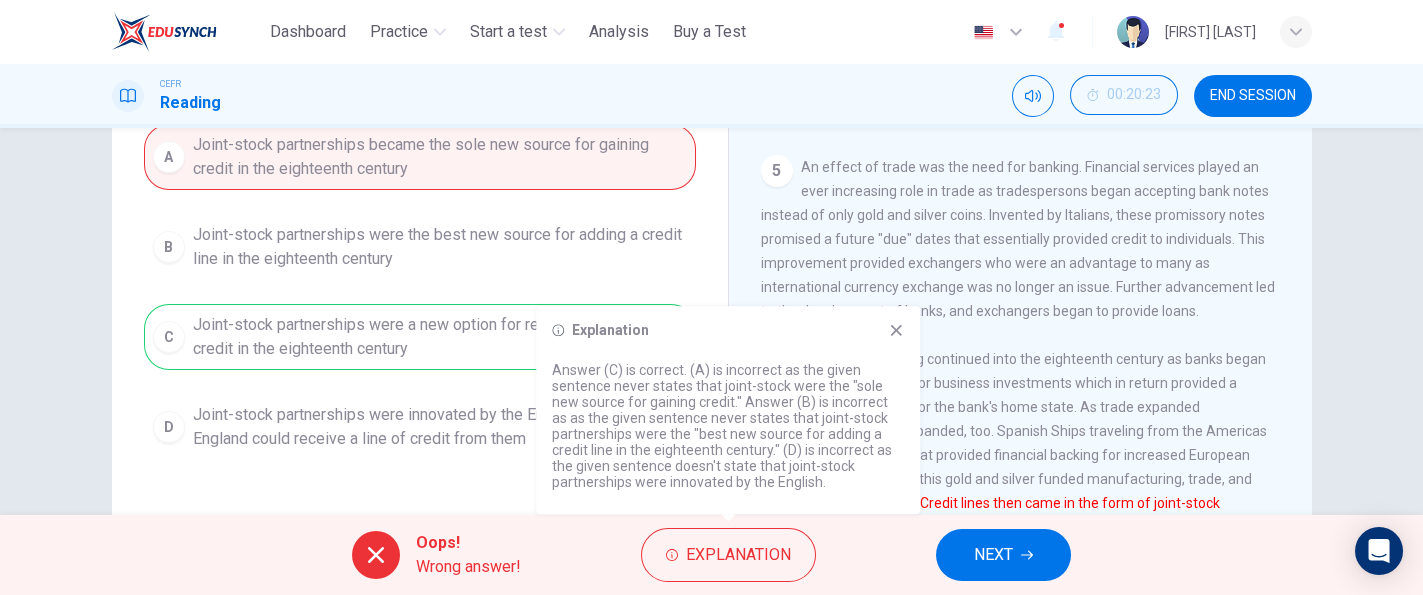 click on "Success of banking continued into the eighteenth century as banks began to provide capital for business investments which in return provided a further source of funds for the bank's home state. As trade expanded internationally, capital expanded, too. Spanish Ships traveling from the Americas brought gold and silver that provided financial backing for increased European production. For example, this gold and silver funded manufacturing, trade, and even credit lines to many. Credit lines then came in the form of joint-stock partnerships. An innovation from the English, joint-stock companies drew from shareholders to provide a more perpetual funding as capital that showcased the height of economic growth." at bounding box center (1014, 467) 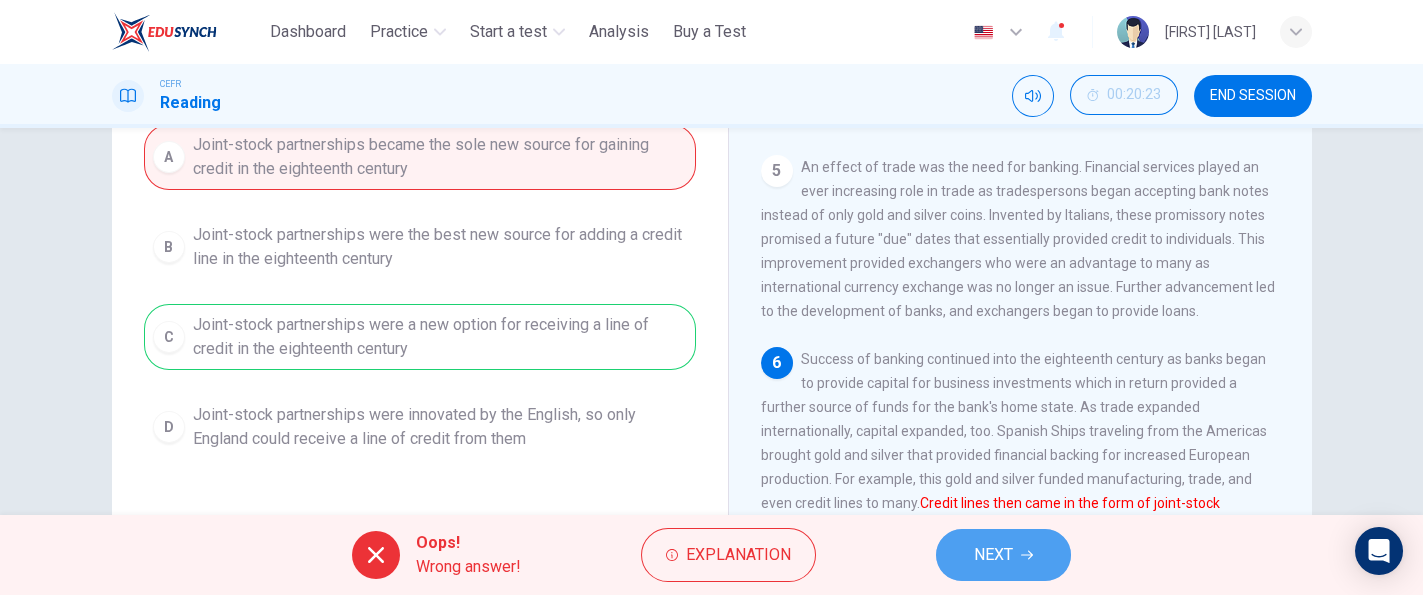 click on "NEXT" at bounding box center (1003, 555) 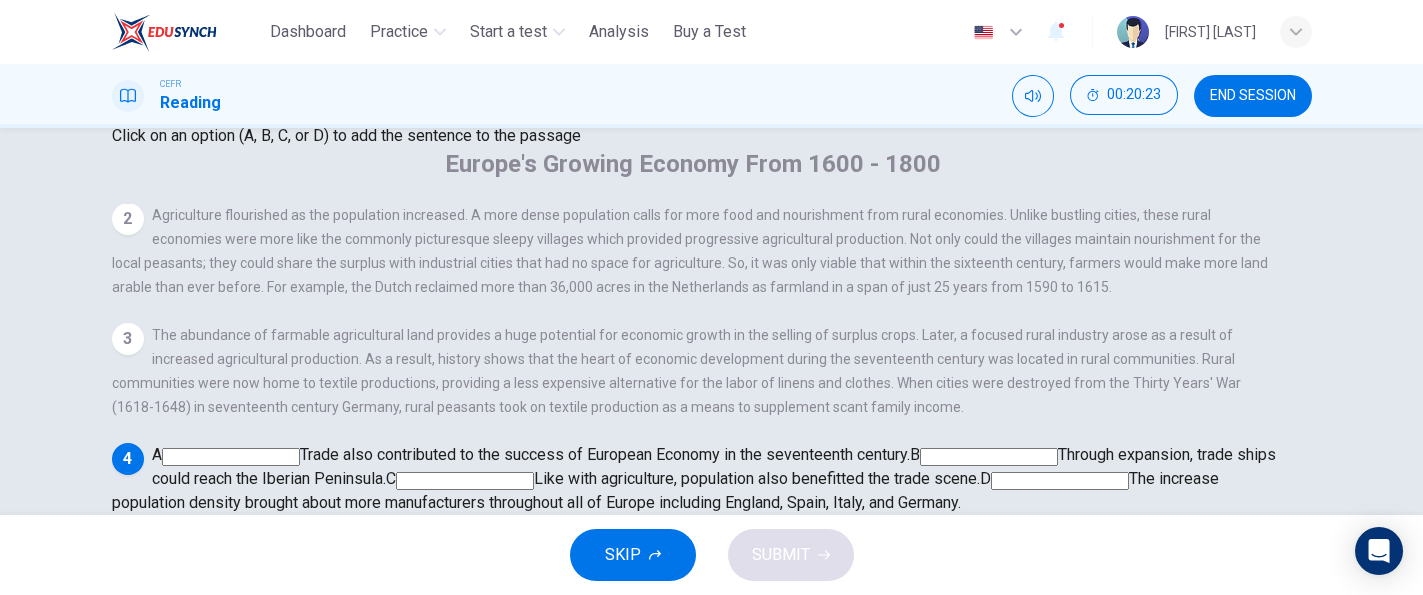 scroll, scrollTop: 434, scrollLeft: 0, axis: vertical 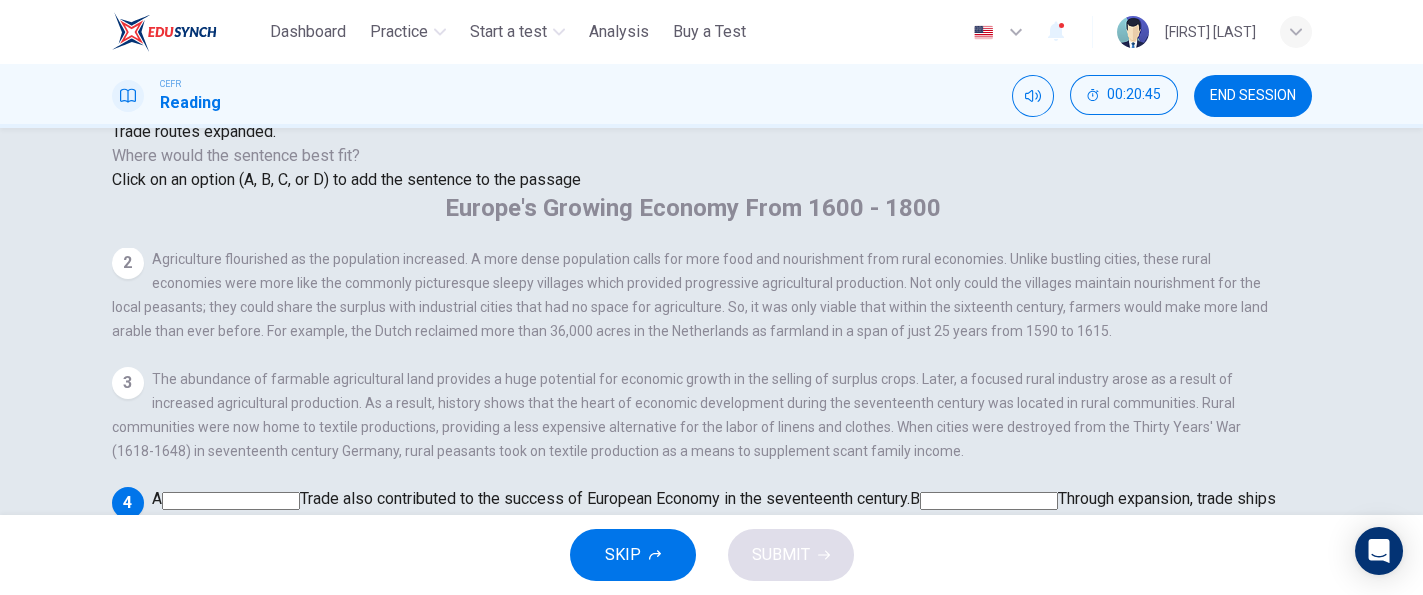 click at bounding box center [989, 501] 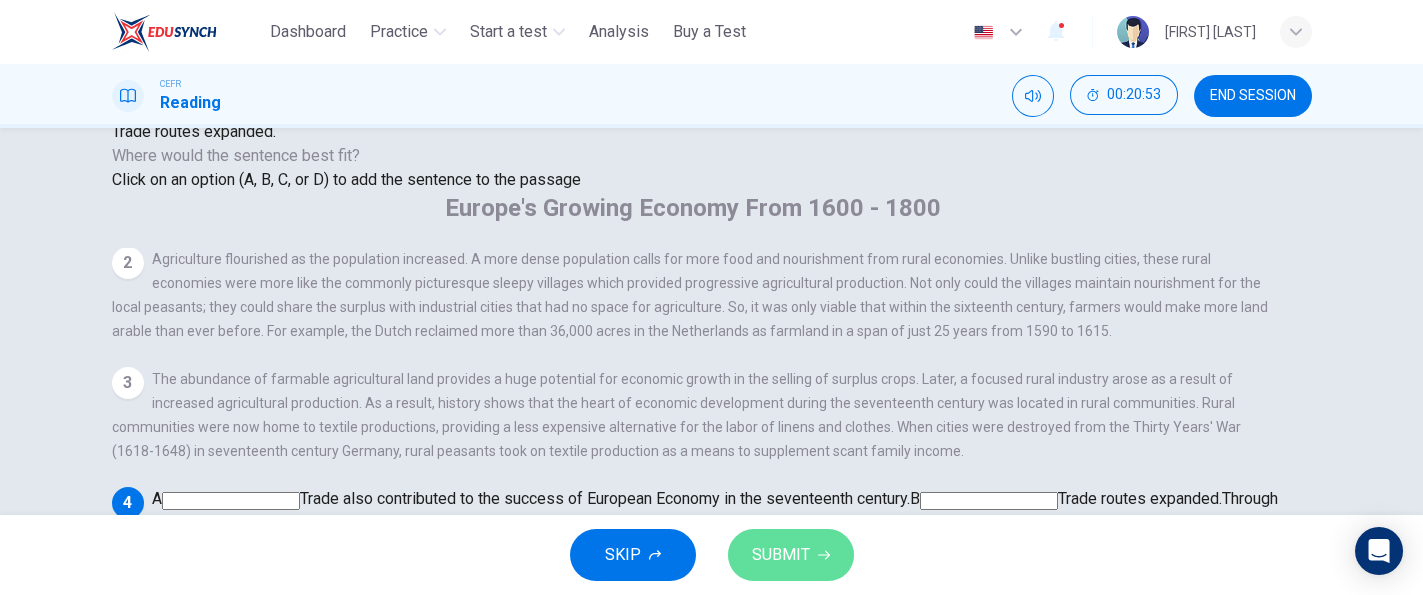 click on "SUBMIT" at bounding box center (791, 555) 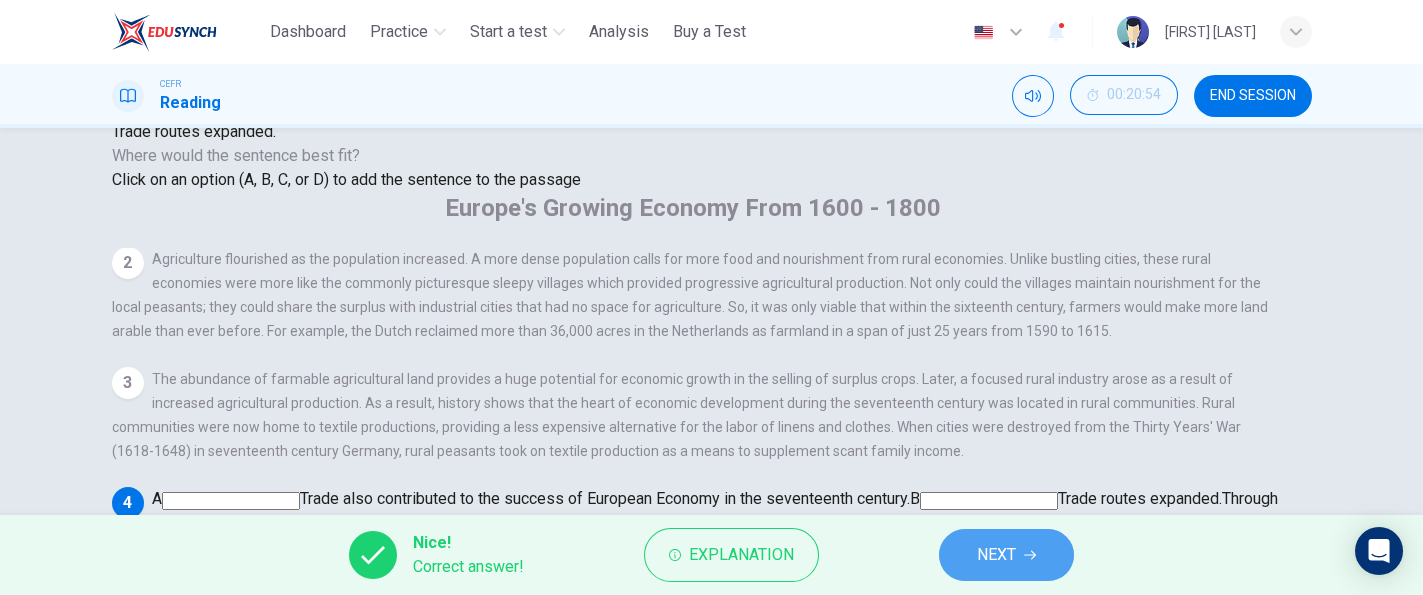 click on "NEXT" at bounding box center (996, 555) 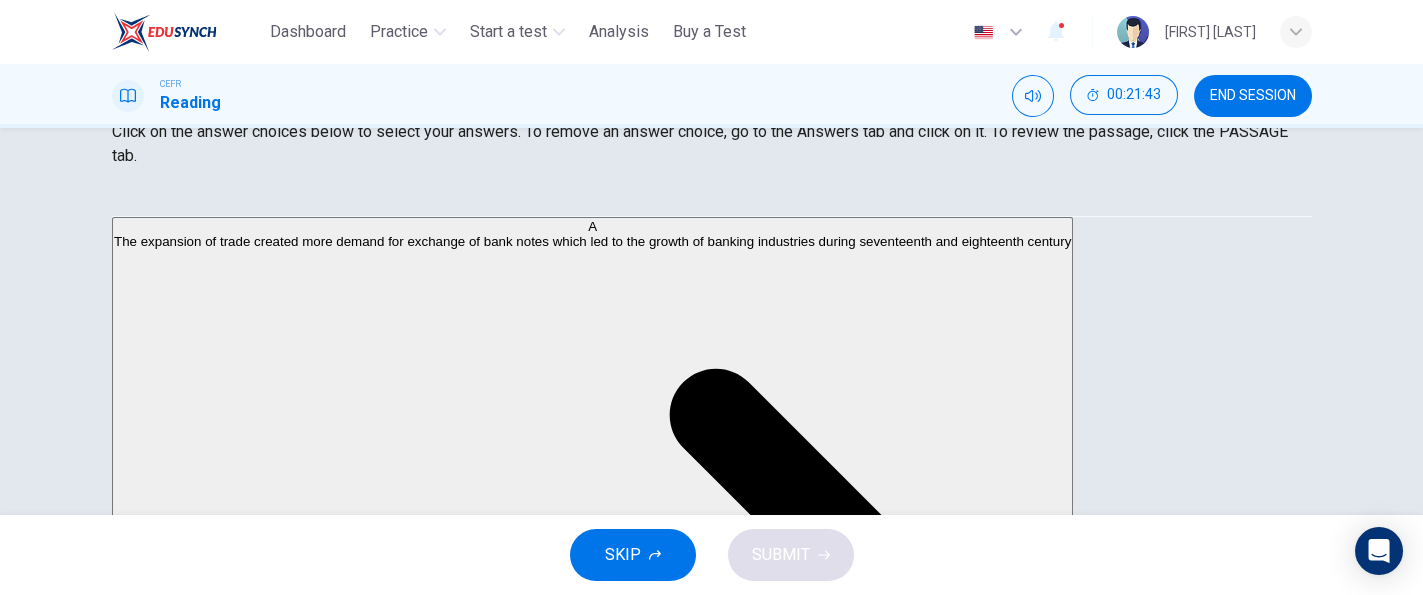 scroll, scrollTop: 323, scrollLeft: 0, axis: vertical 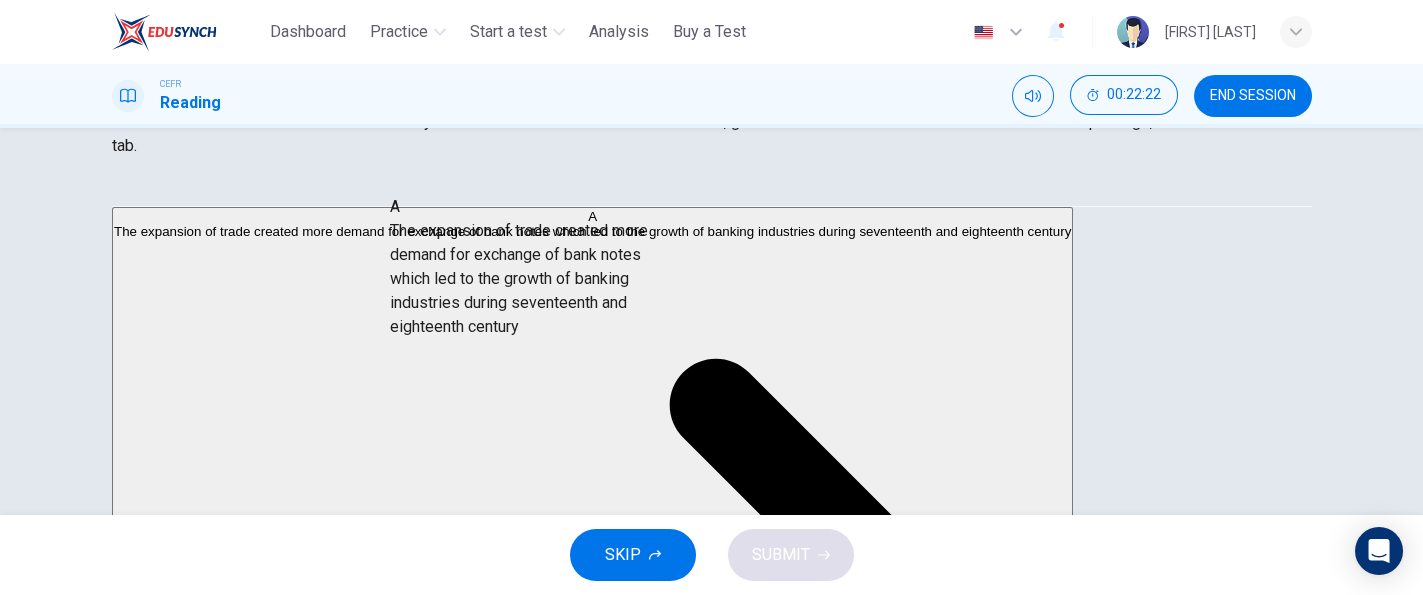drag, startPoint x: 325, startPoint y: 309, endPoint x: 633, endPoint y: 316, distance: 308.07953 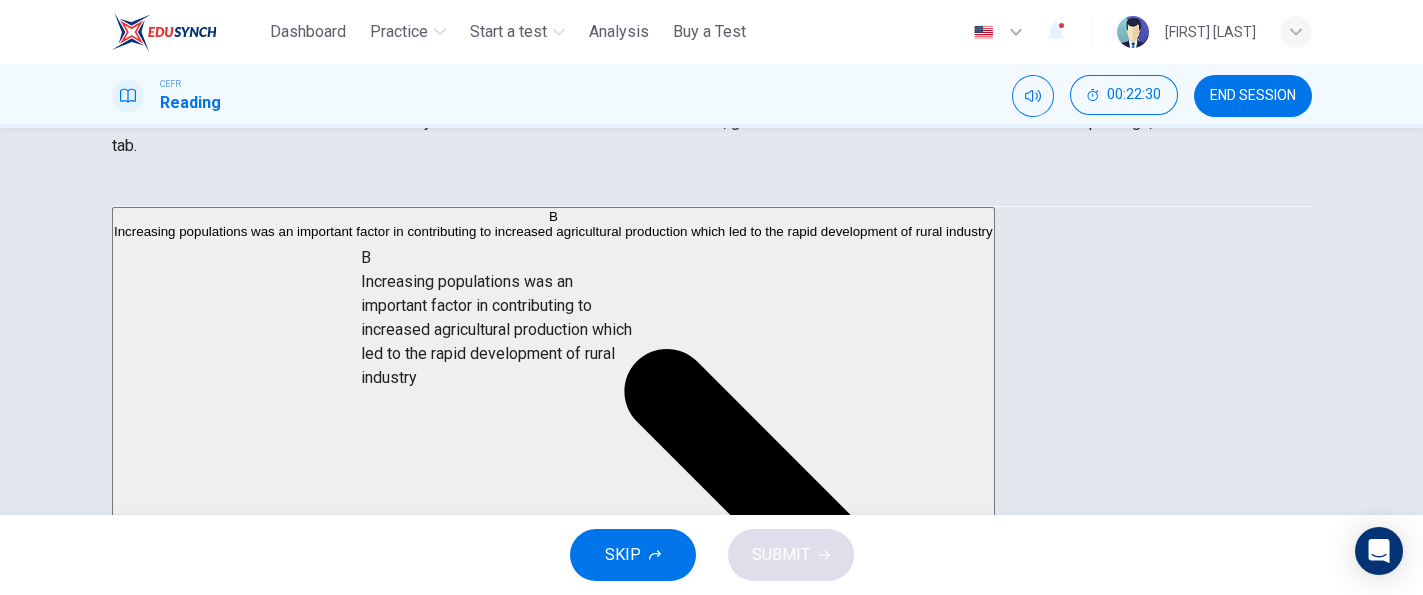 drag, startPoint x: 357, startPoint y: 279, endPoint x: 663, endPoint y: 347, distance: 313.4645 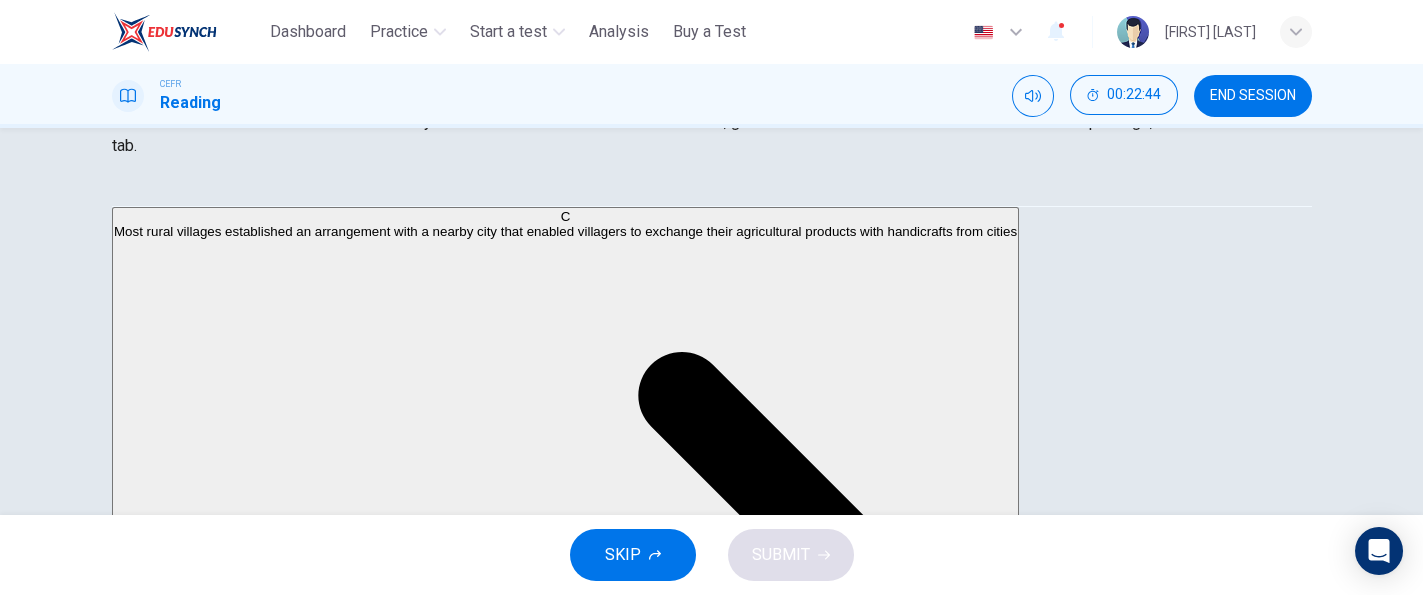 scroll, scrollTop: 173, scrollLeft: 0, axis: vertical 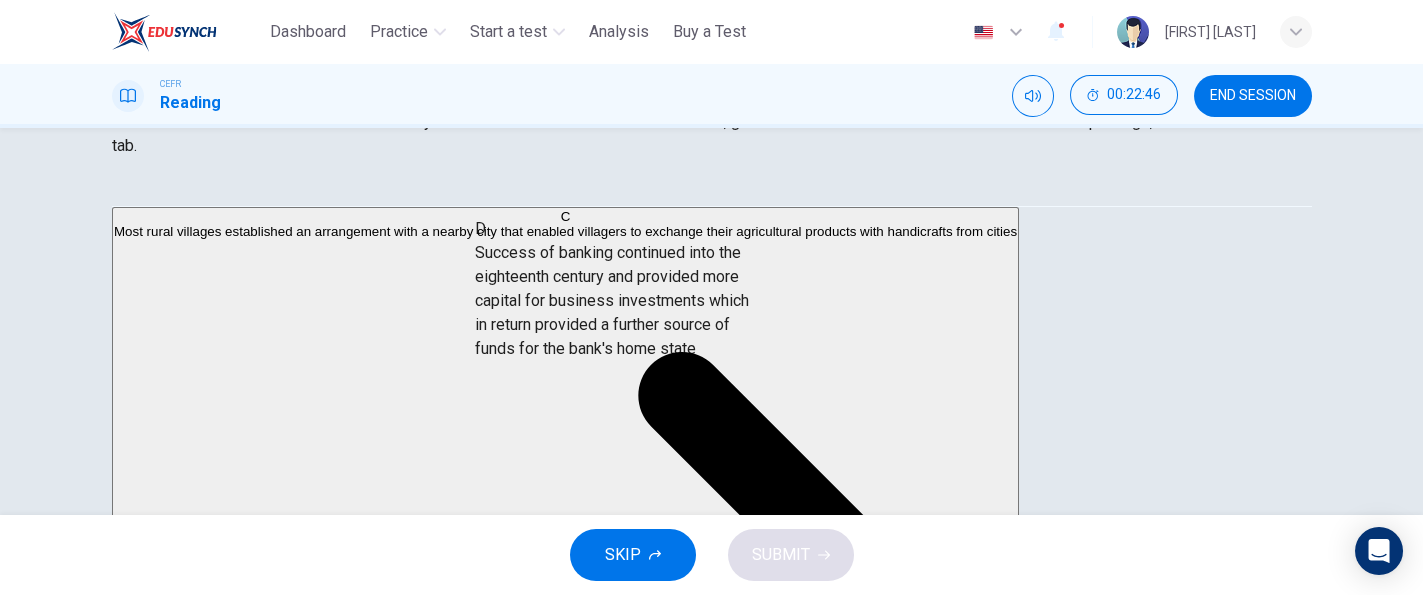 drag, startPoint x: 323, startPoint y: 341, endPoint x: 667, endPoint y: 341, distance: 344 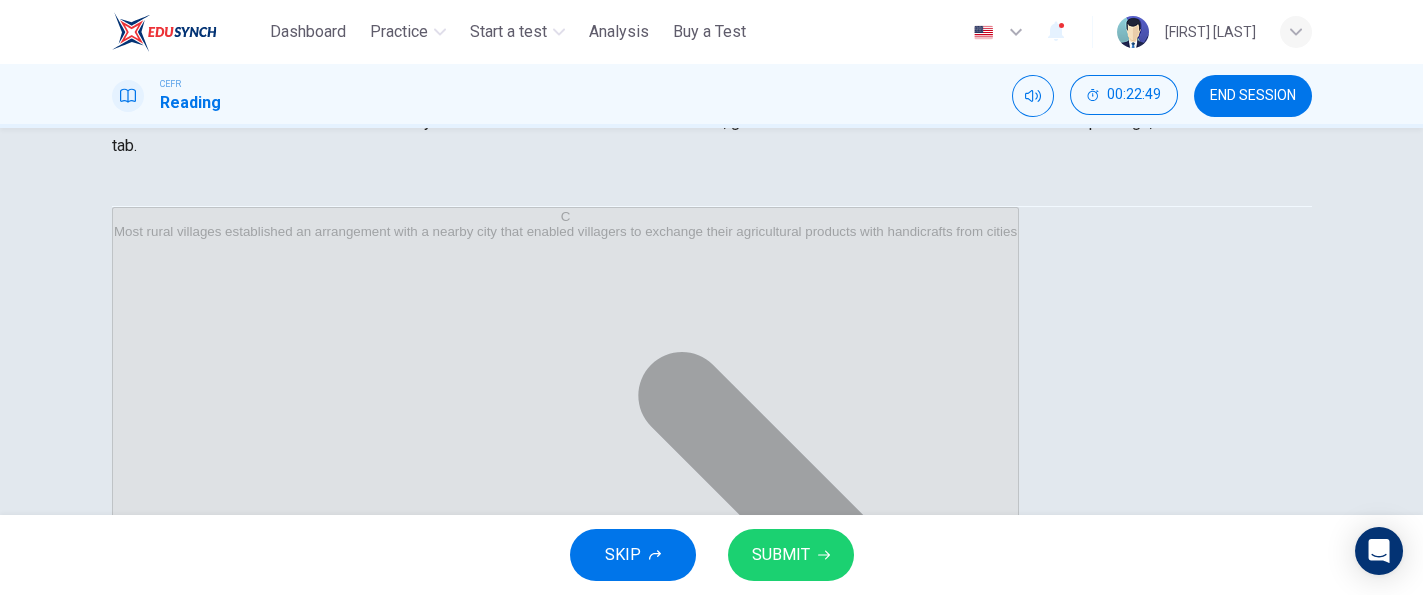 scroll, scrollTop: 3, scrollLeft: 0, axis: vertical 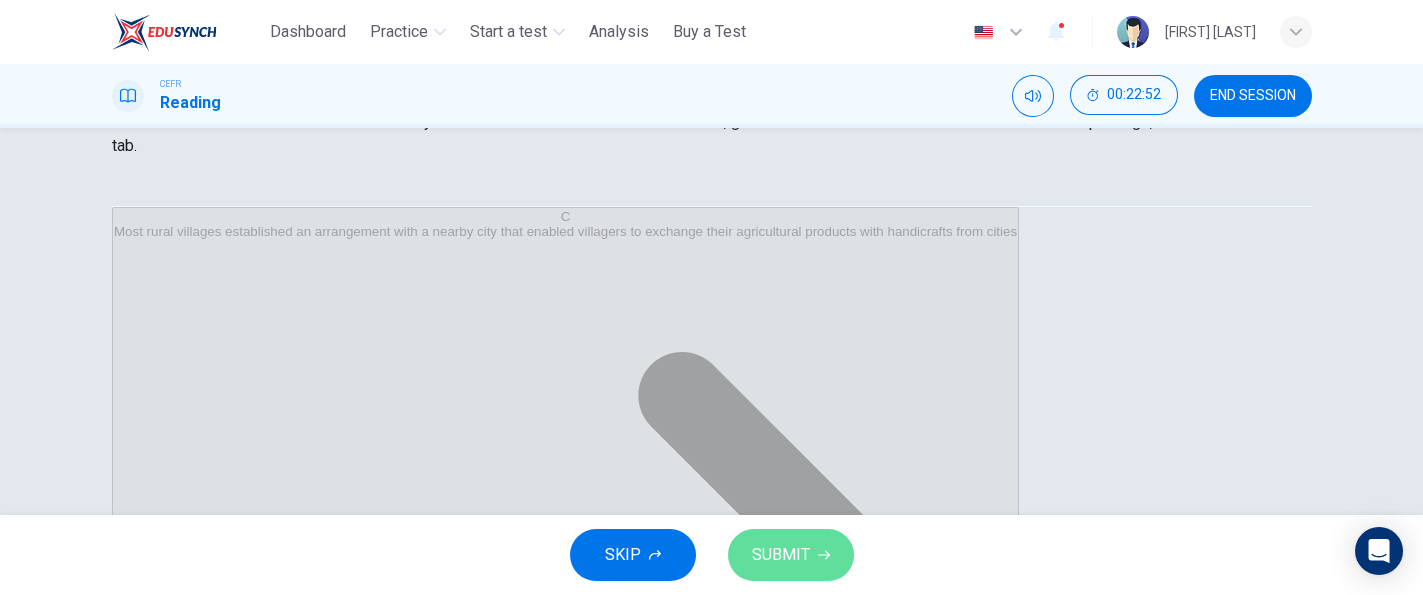 click on "SUBMIT" at bounding box center (791, 555) 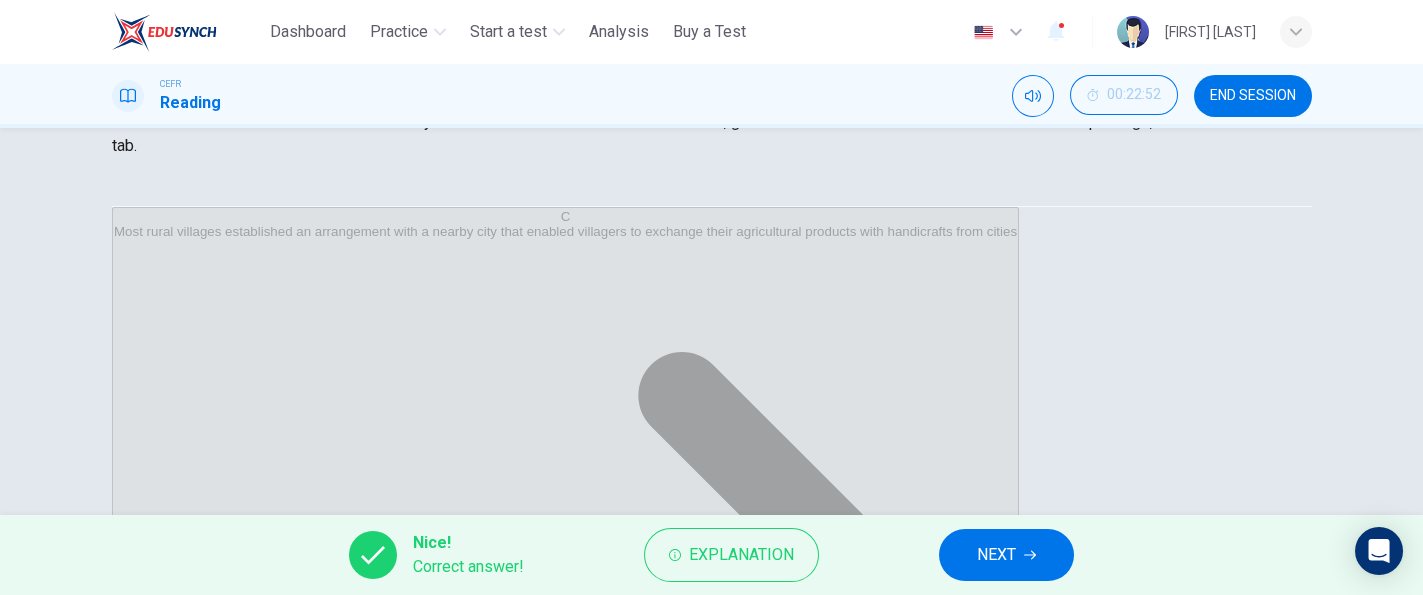 scroll, scrollTop: 388, scrollLeft: 0, axis: vertical 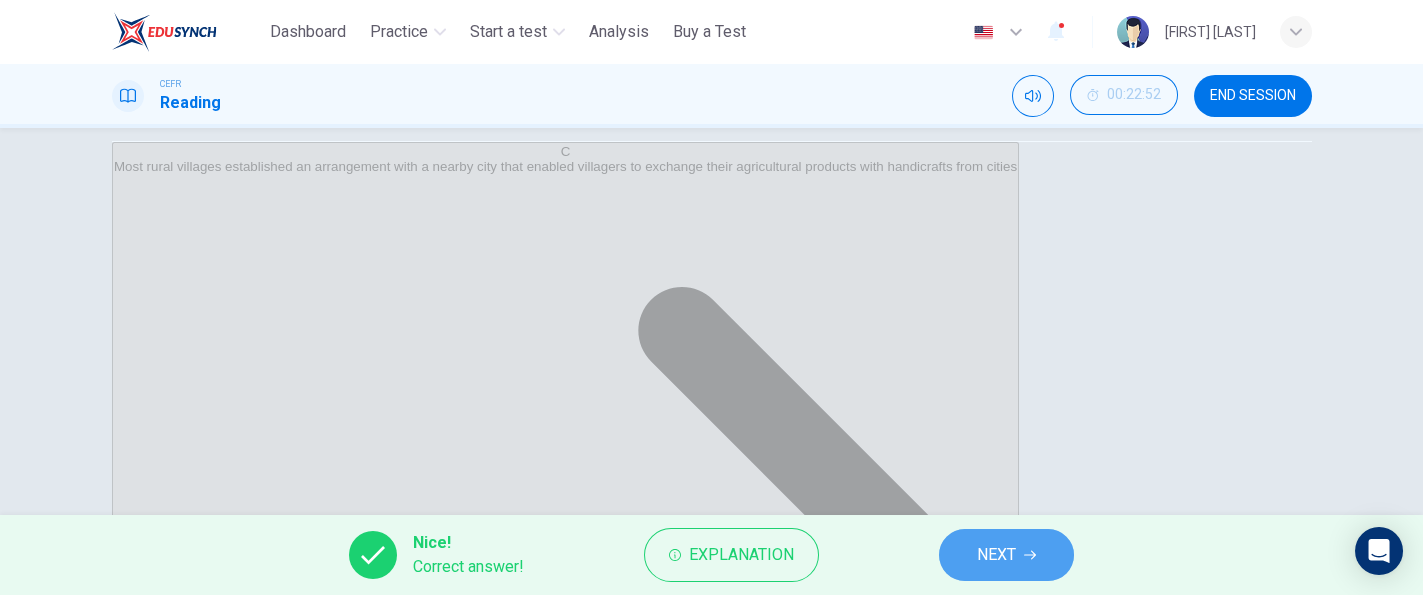 click on "NEXT" at bounding box center (1006, 555) 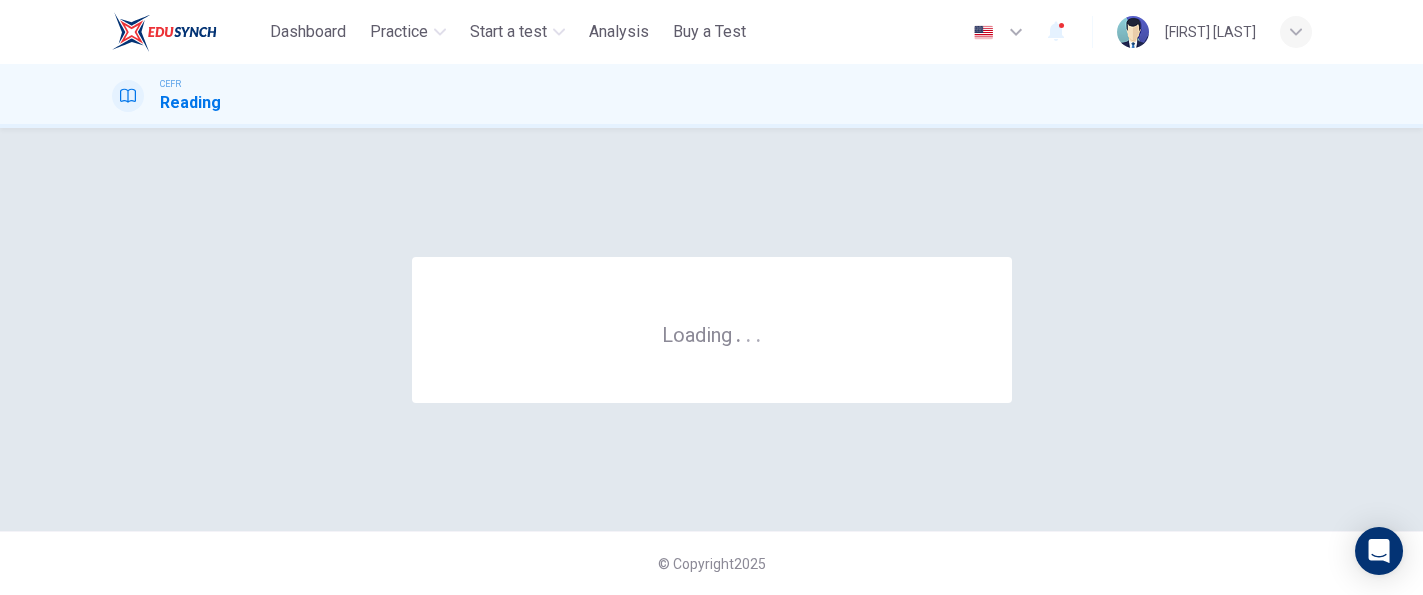 scroll, scrollTop: 0, scrollLeft: 0, axis: both 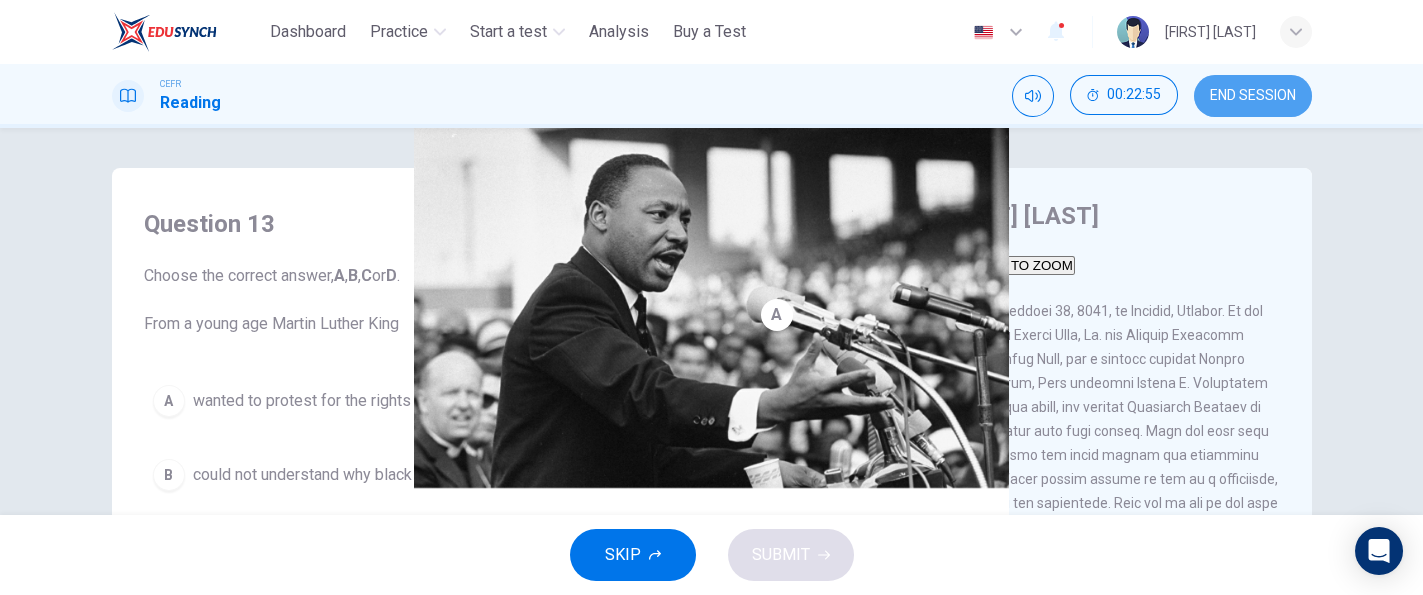 click on "END SESSION" at bounding box center (1253, 96) 